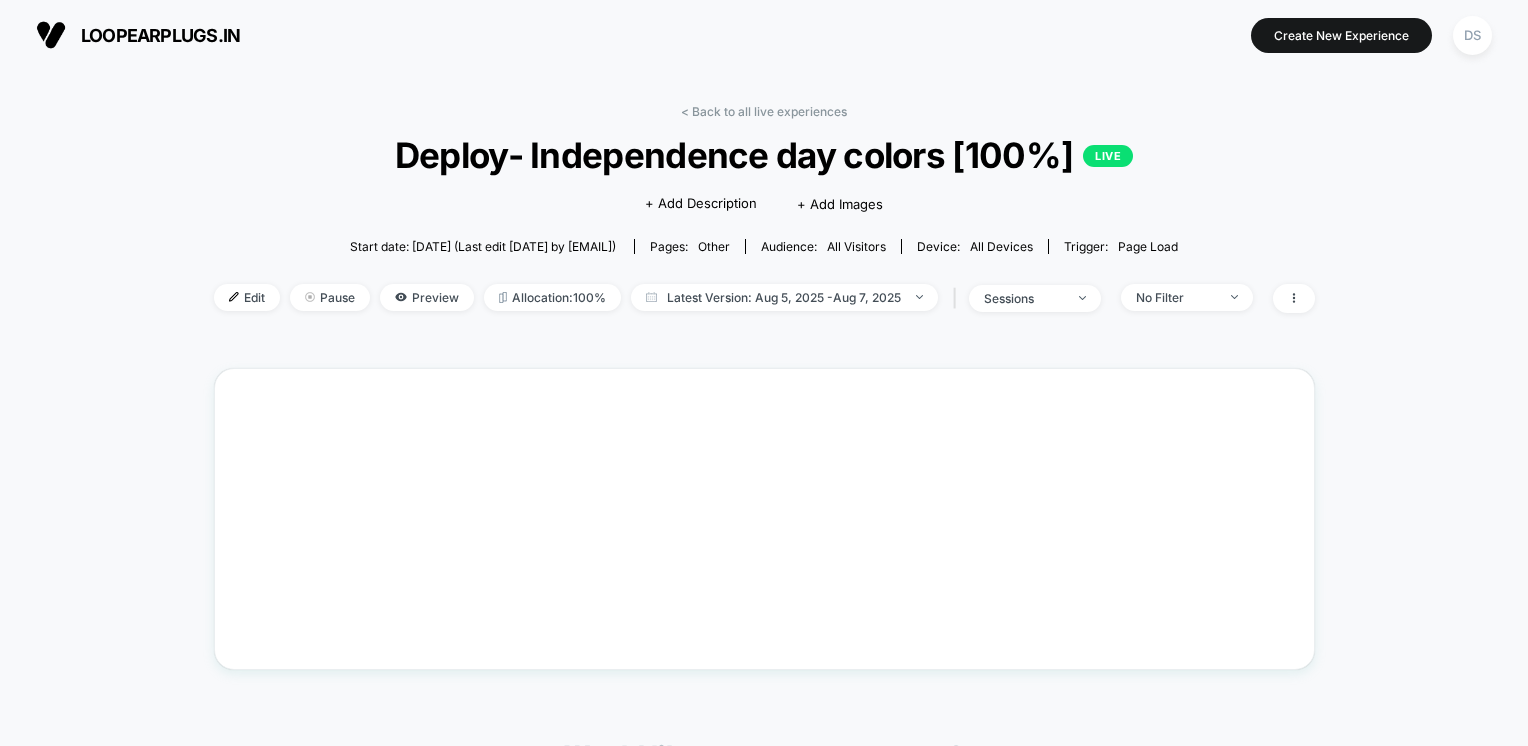 scroll, scrollTop: 0, scrollLeft: 0, axis: both 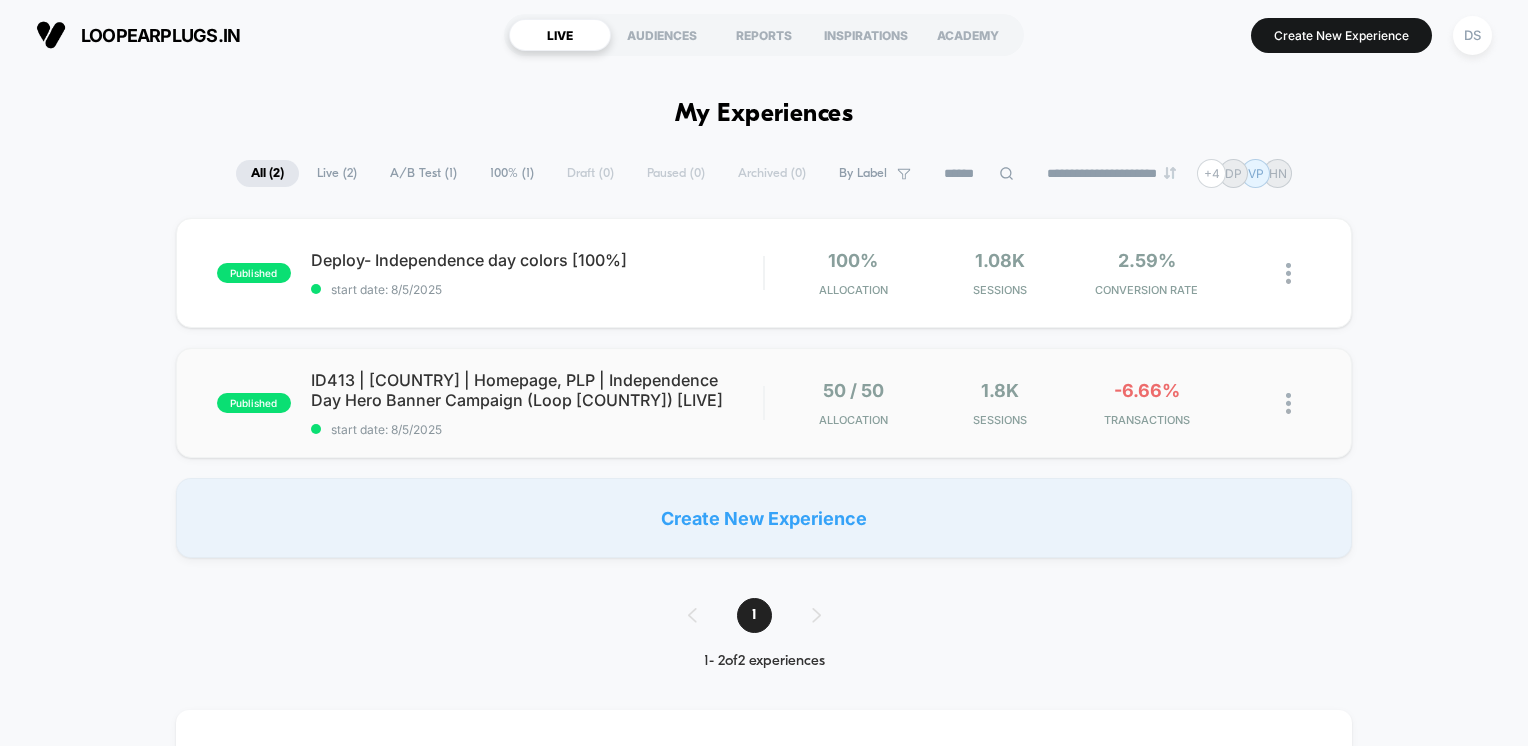 click on "50 / 50 Allocation" at bounding box center (853, 403) 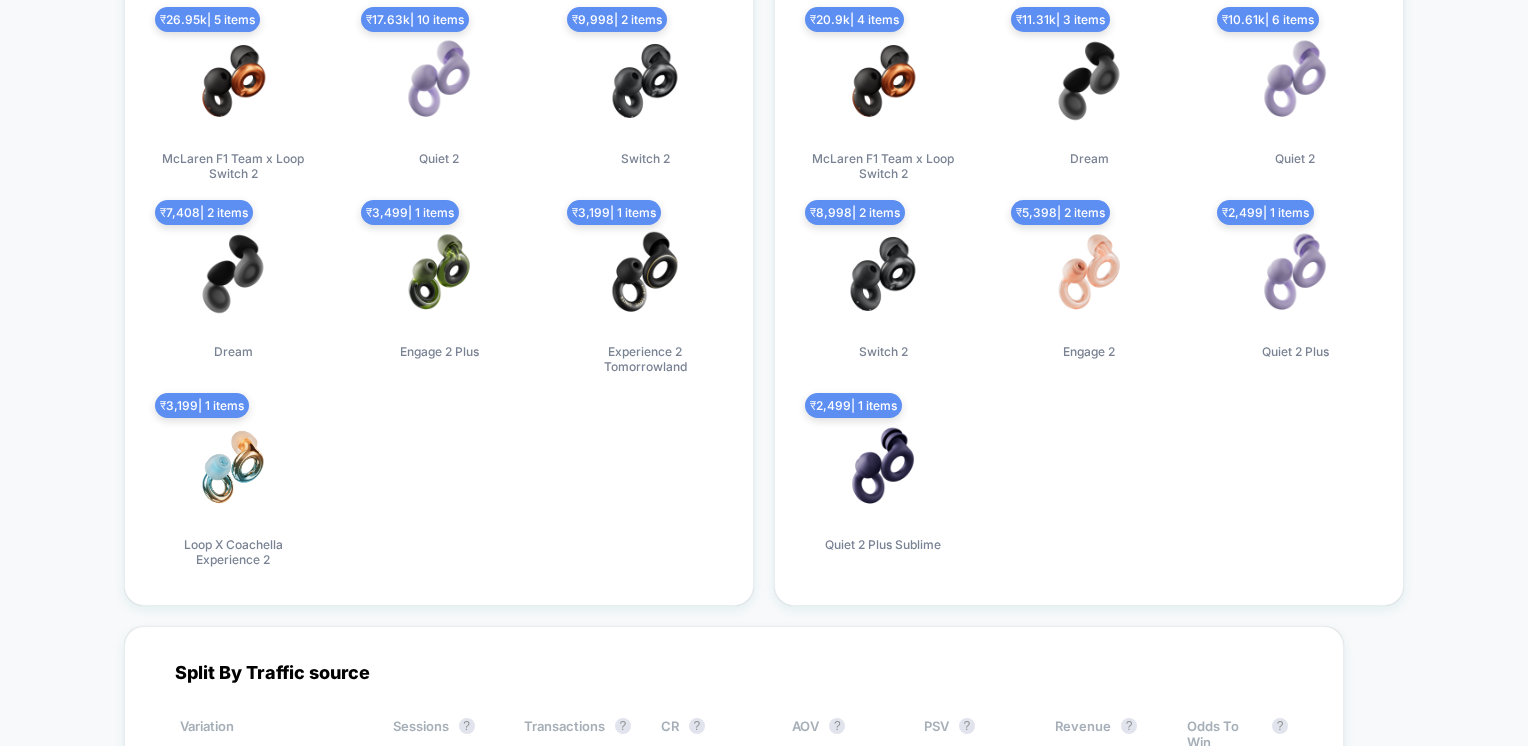 scroll, scrollTop: 6500, scrollLeft: 0, axis: vertical 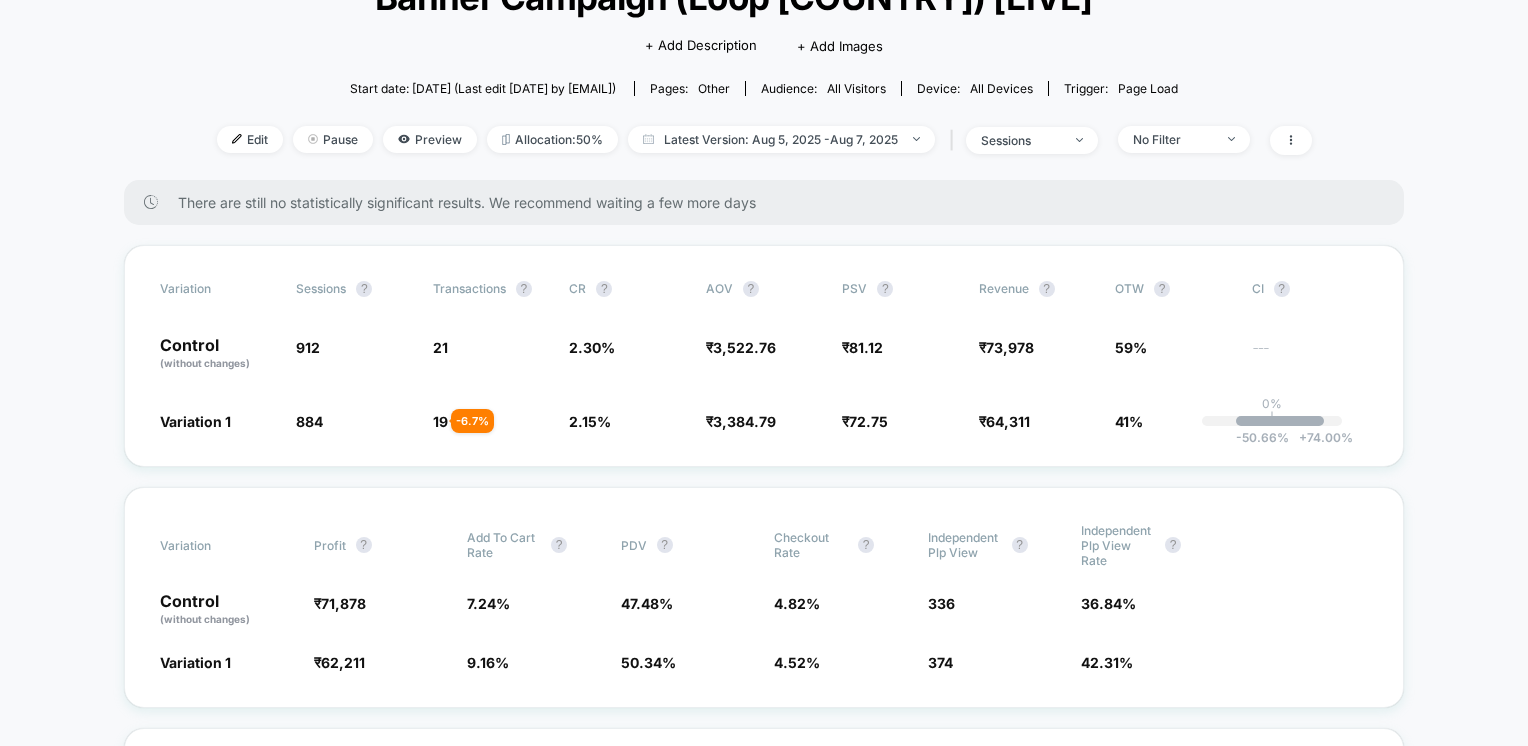 click on "< Back to all live experiences  ID413 | India | Homepage, PLP |  Independence Day Hero Banner Campaign (Loop India) [LIVE] LIVE Click to edit experience details + Add Description + Add Images Start date: [DATE] (Last edit [DATE] by [EMAIL]) Pages: other Audience: All Visitors Device: all devices Trigger: Page Load Edit Pause  Preview Allocation:  50% Latest Version:     [DATE]    -    [DATE] |   sessions   No Filter" at bounding box center (764, 42) 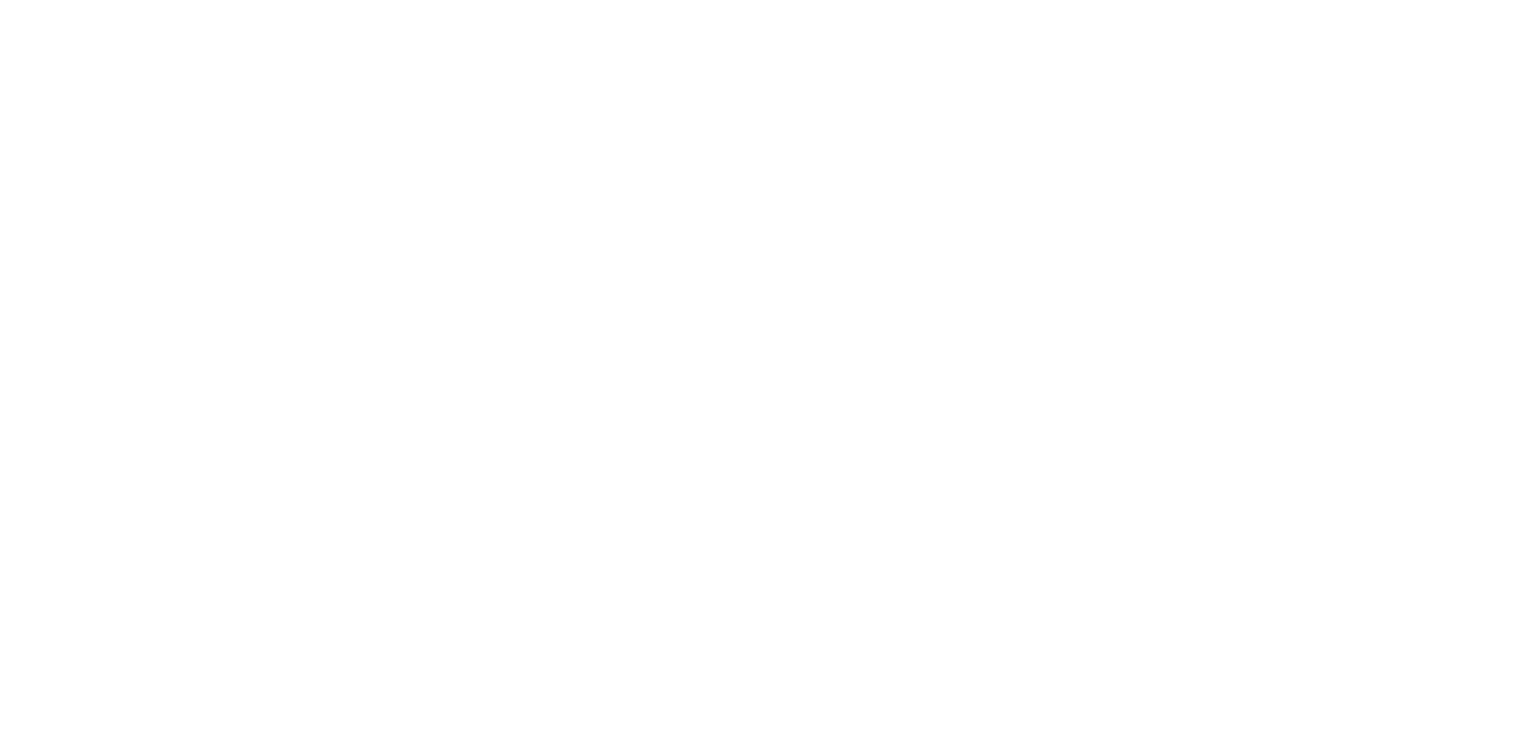scroll, scrollTop: 0, scrollLeft: 0, axis: both 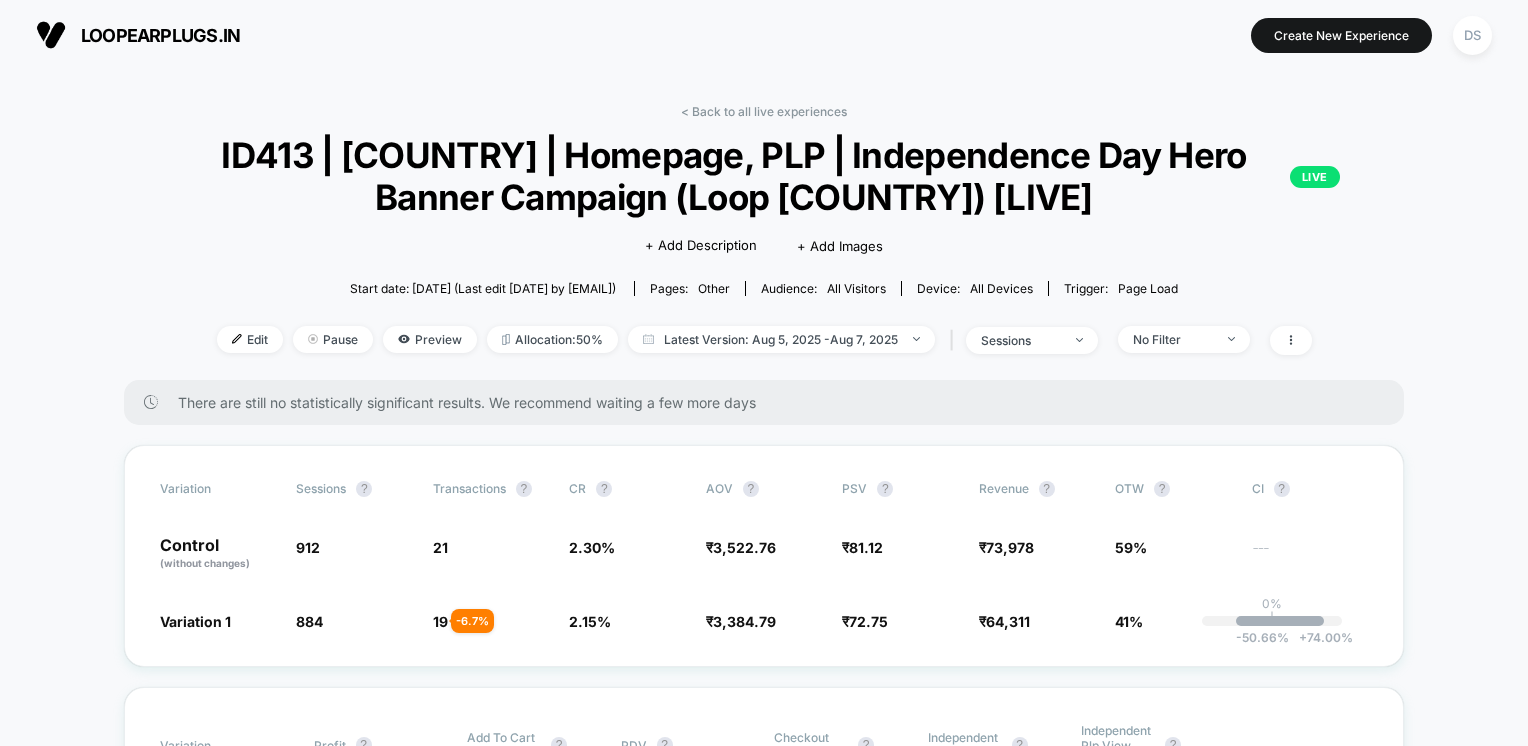 click on "Start date: [DATE] (Last edit [DATE] by [EMAIL])" at bounding box center [483, 288] 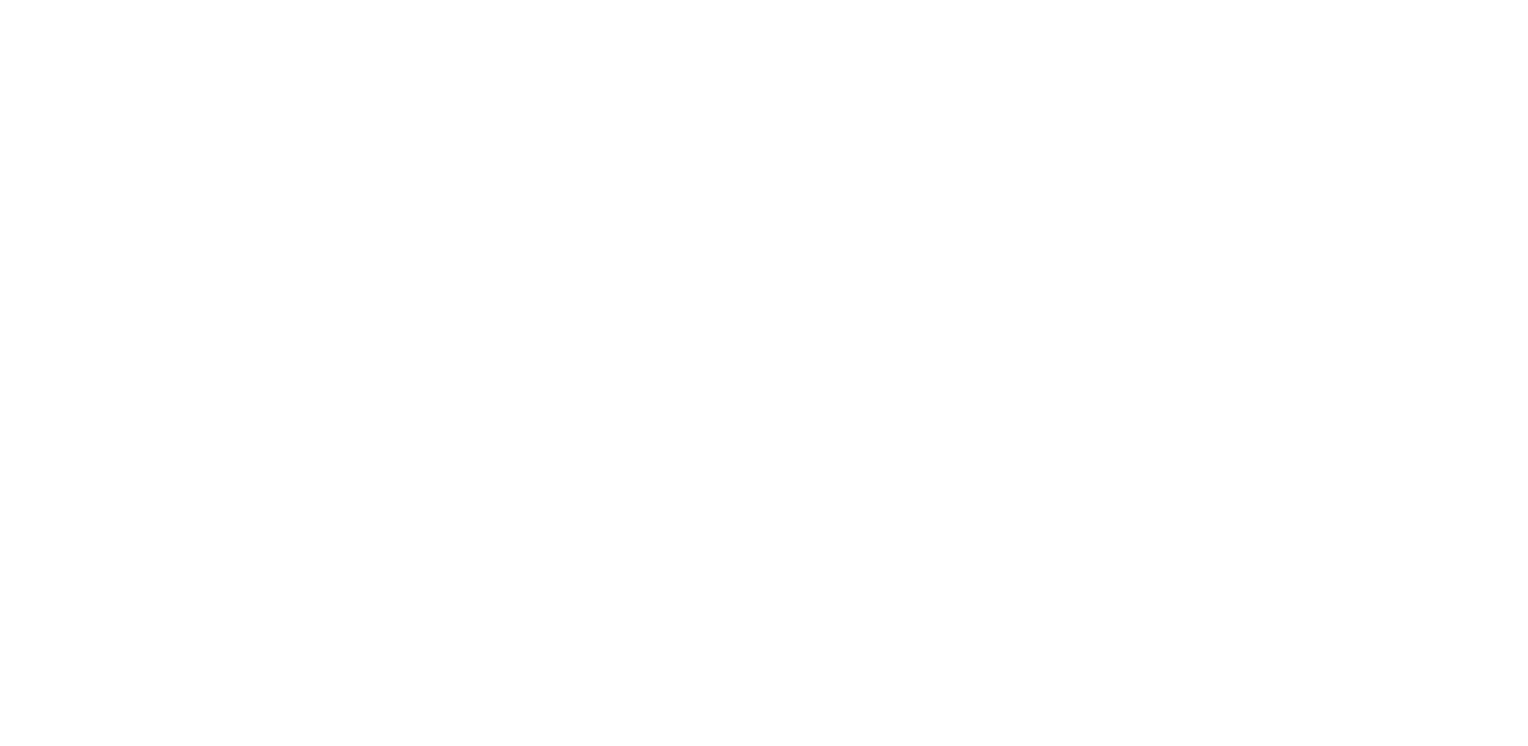 scroll, scrollTop: 0, scrollLeft: 0, axis: both 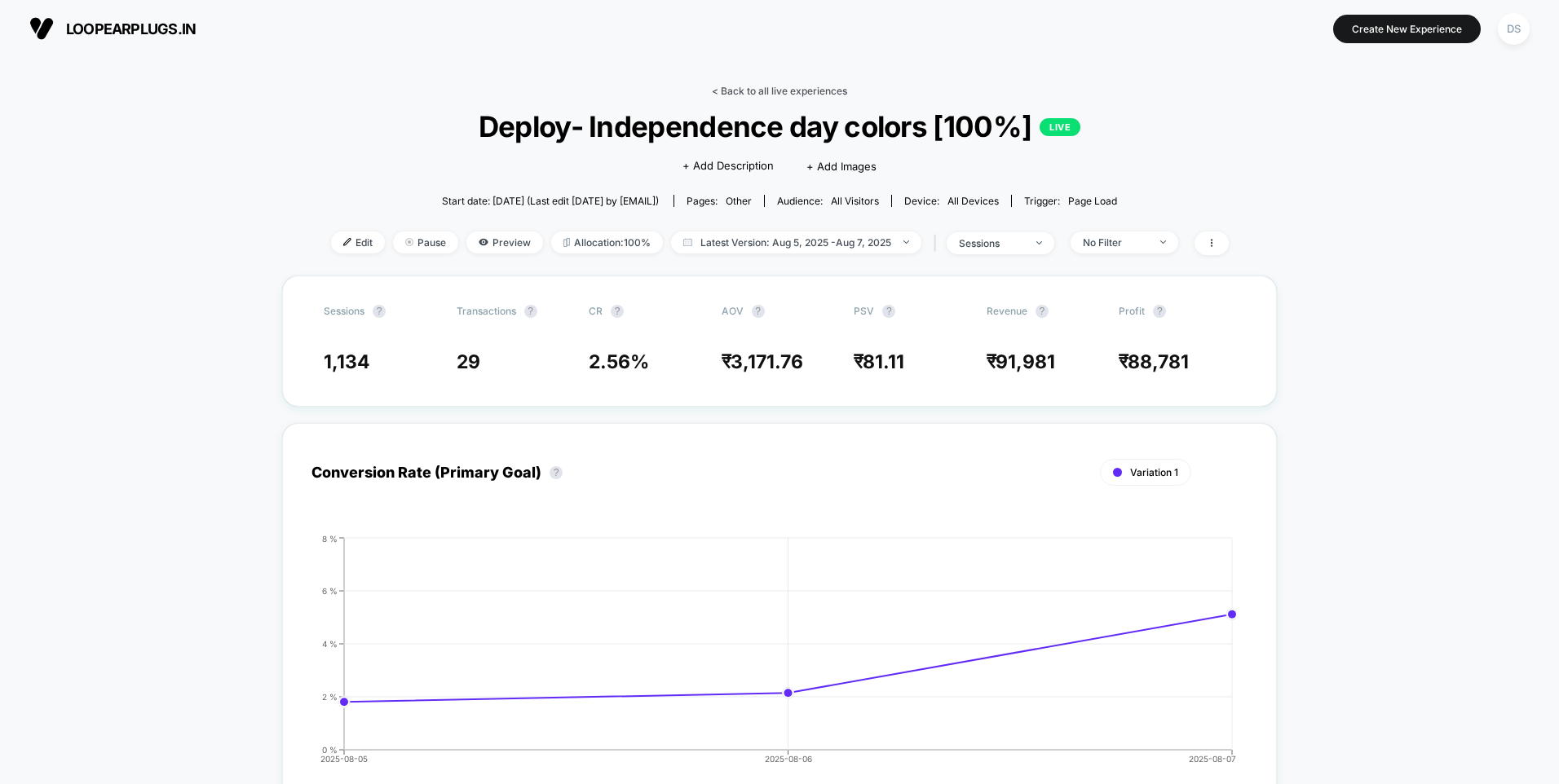 click on "< Back to all live experiences" at bounding box center [780, 90] 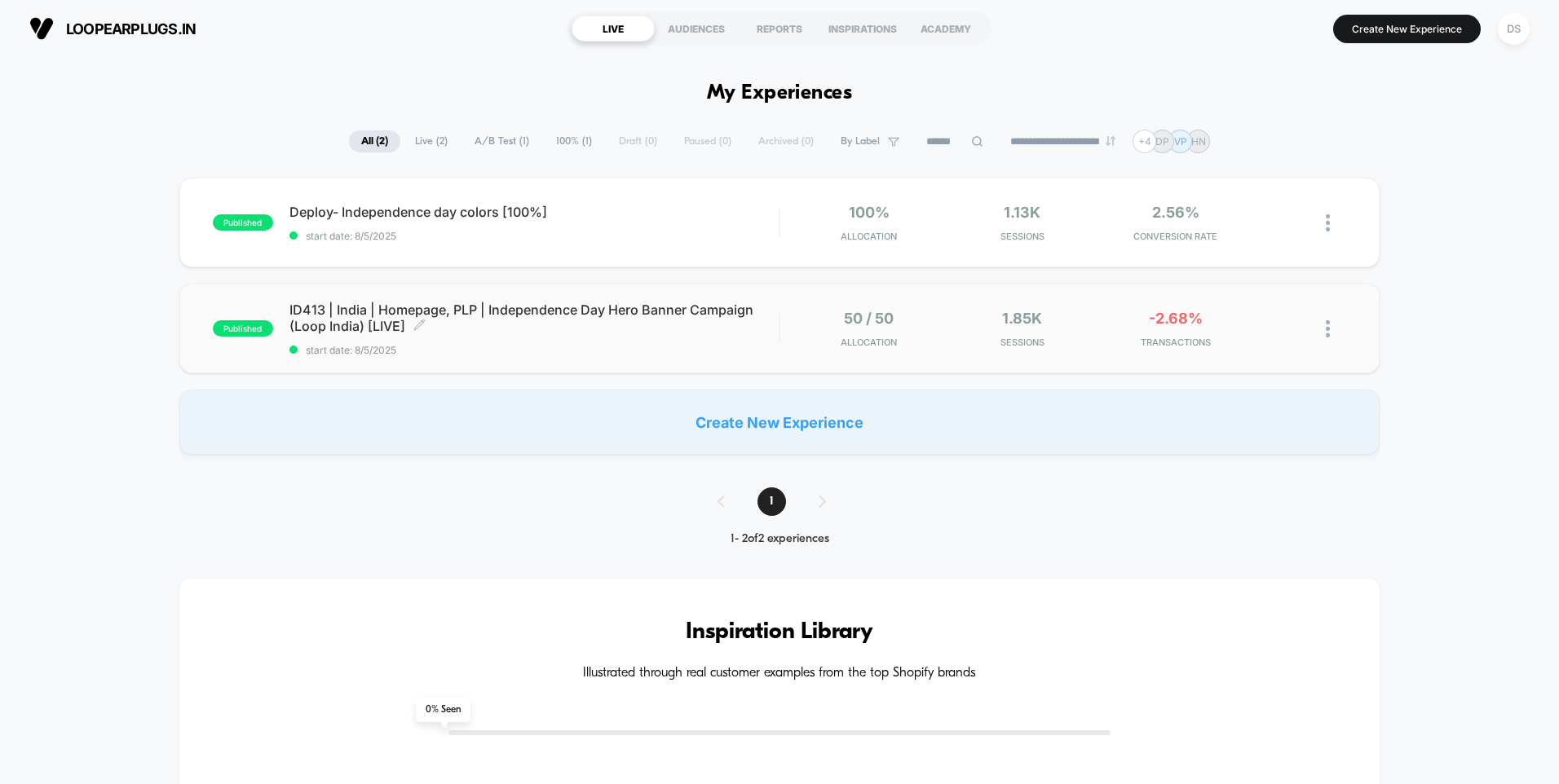 click on "ID413 | India | Homepage, PLP |  Independence Day Hero Banner Campaign (Loop India) [LIVE] Click to edit experience details" at bounding box center (534, 318) 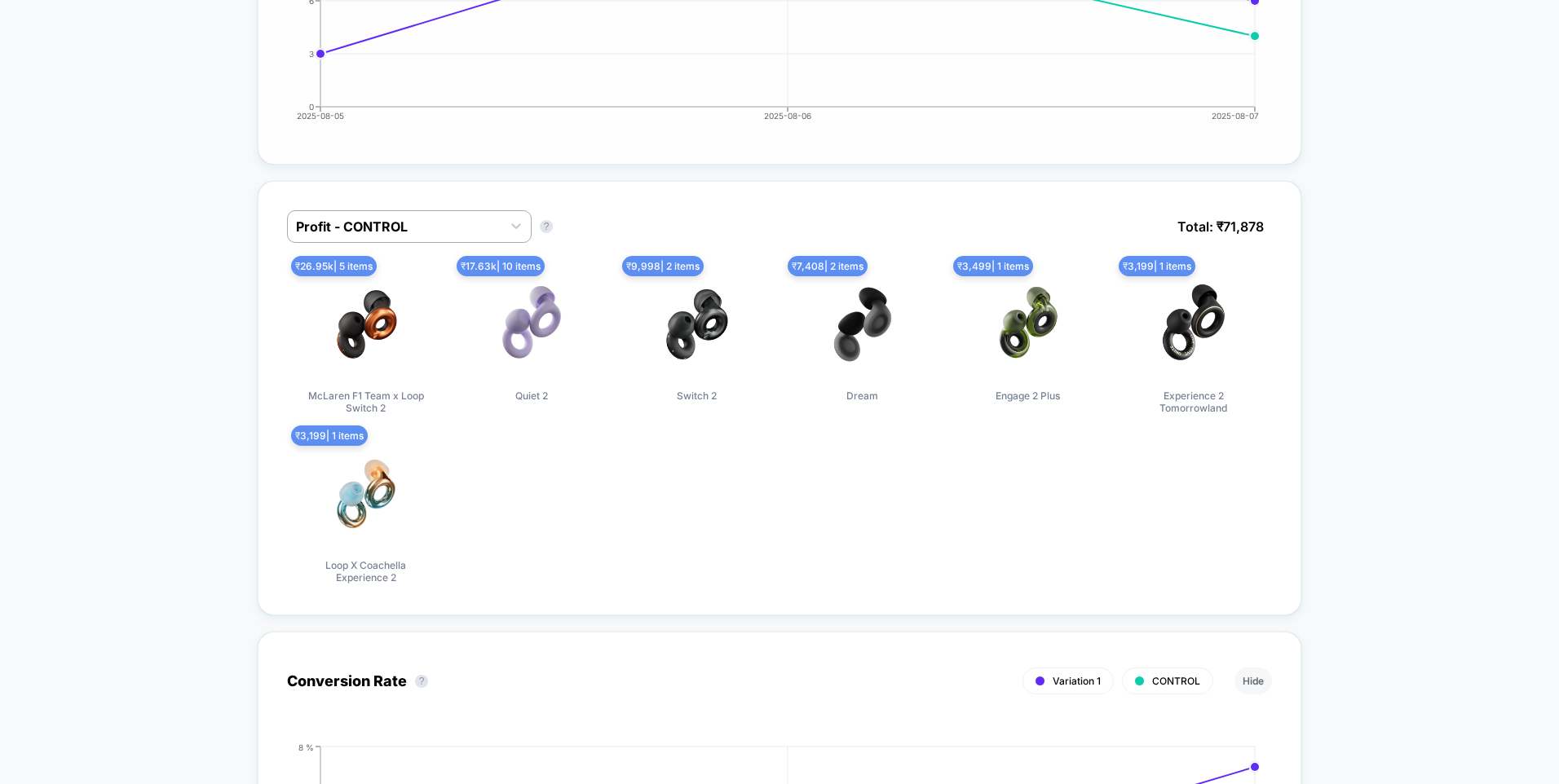 scroll, scrollTop: 978, scrollLeft: 0, axis: vertical 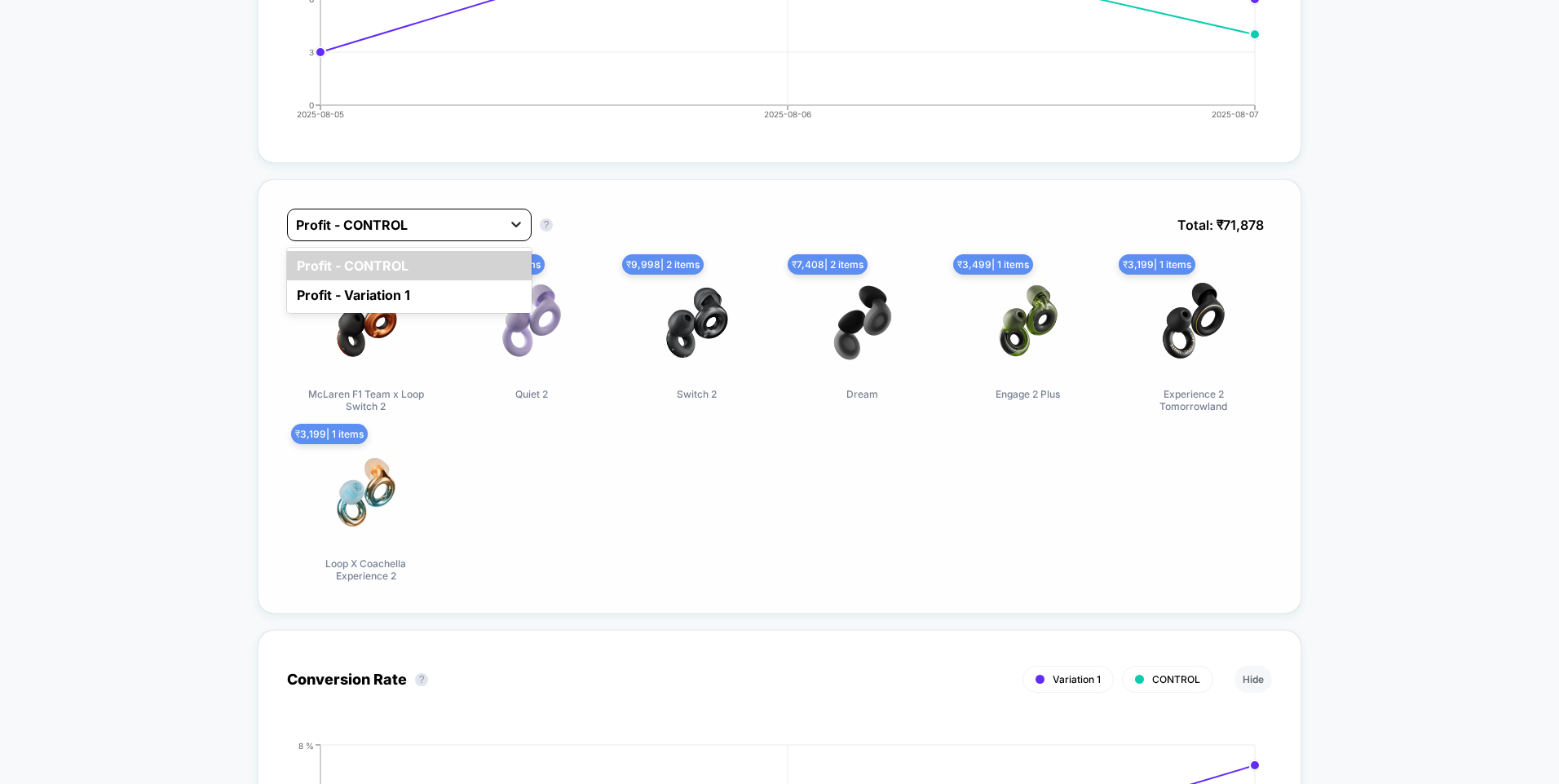 click at bounding box center [516, 224] 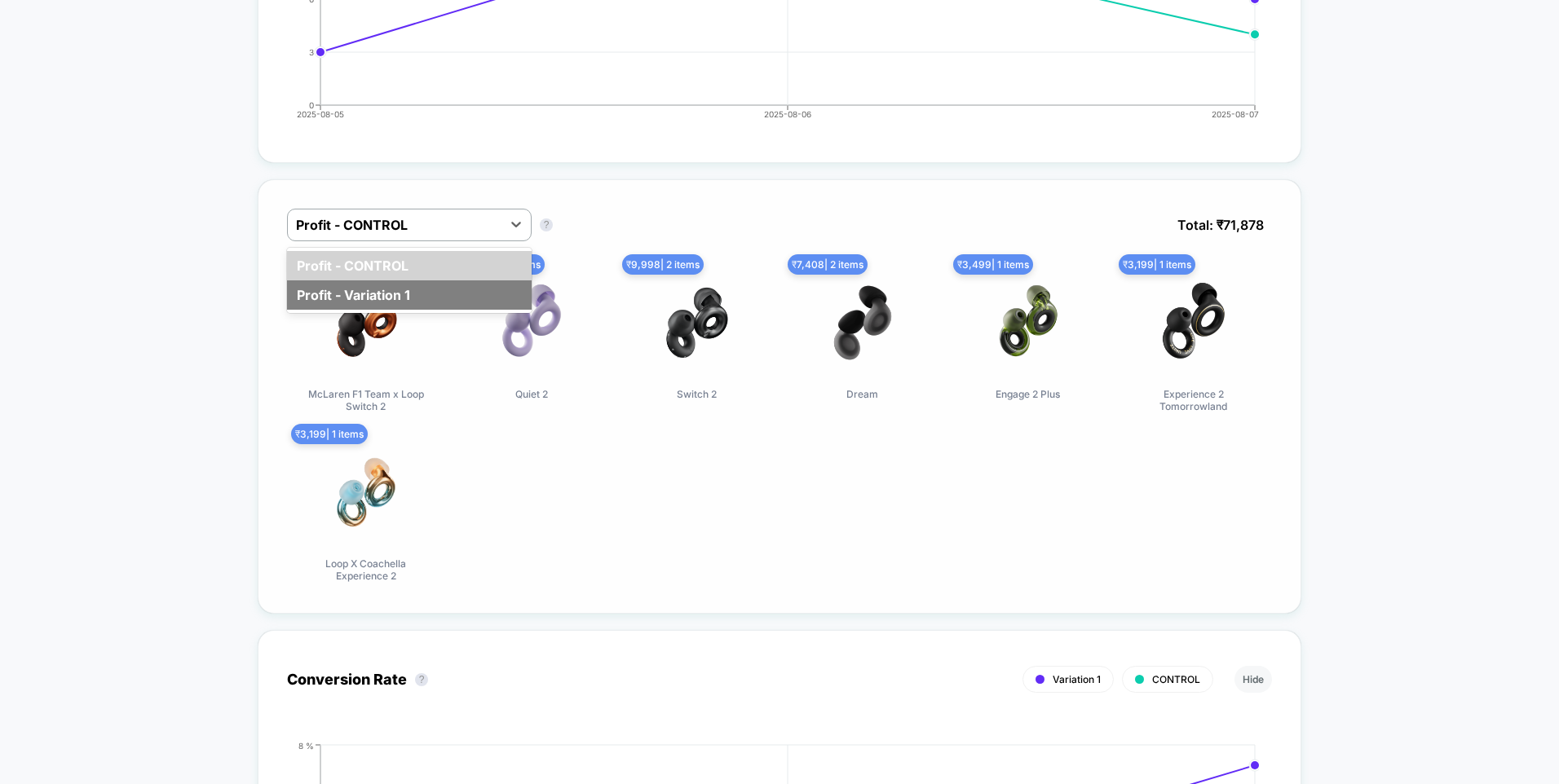 click on "Profit   - Variation 1" at bounding box center (409, 295) 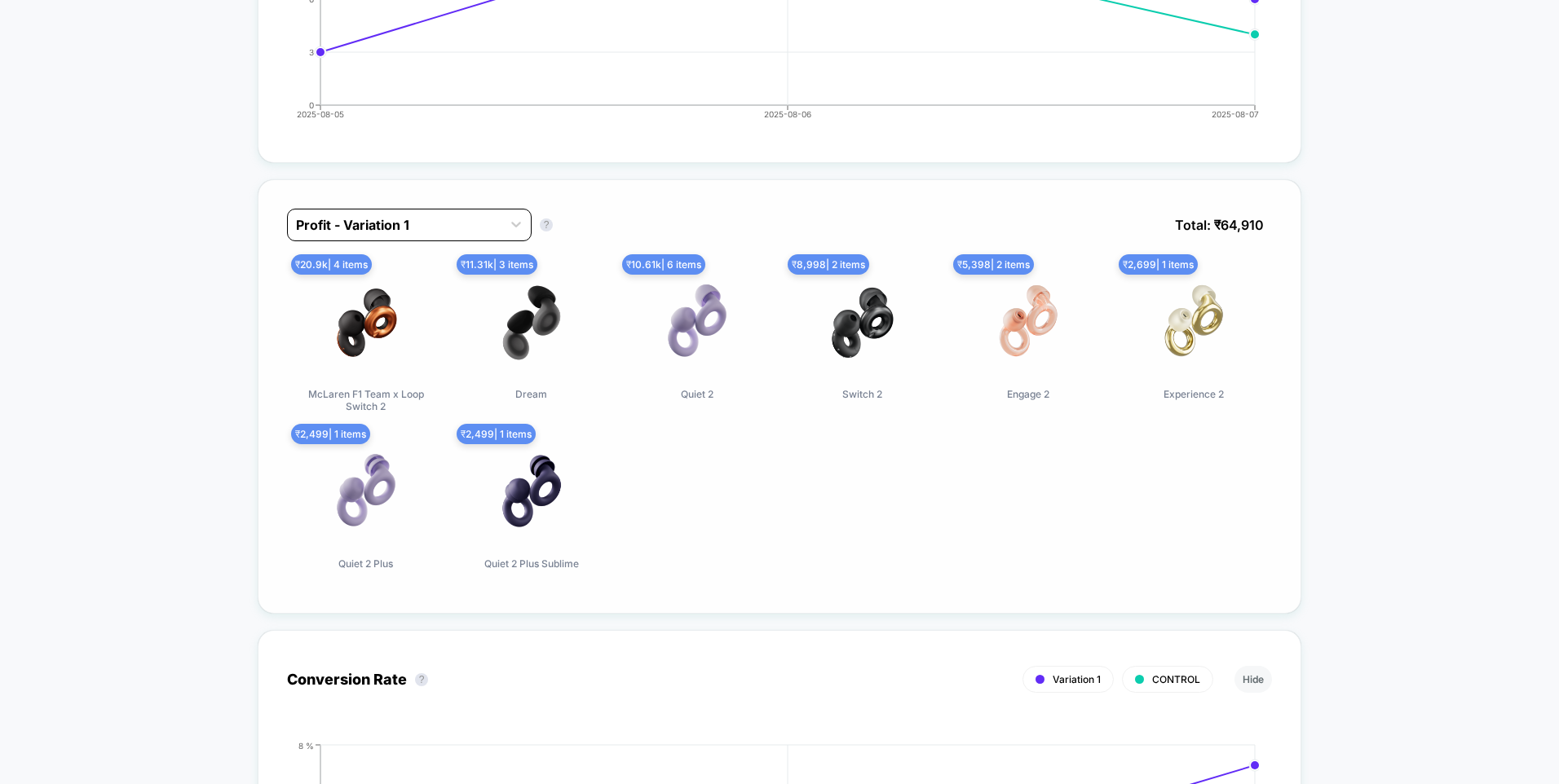 click at bounding box center (395, 225) 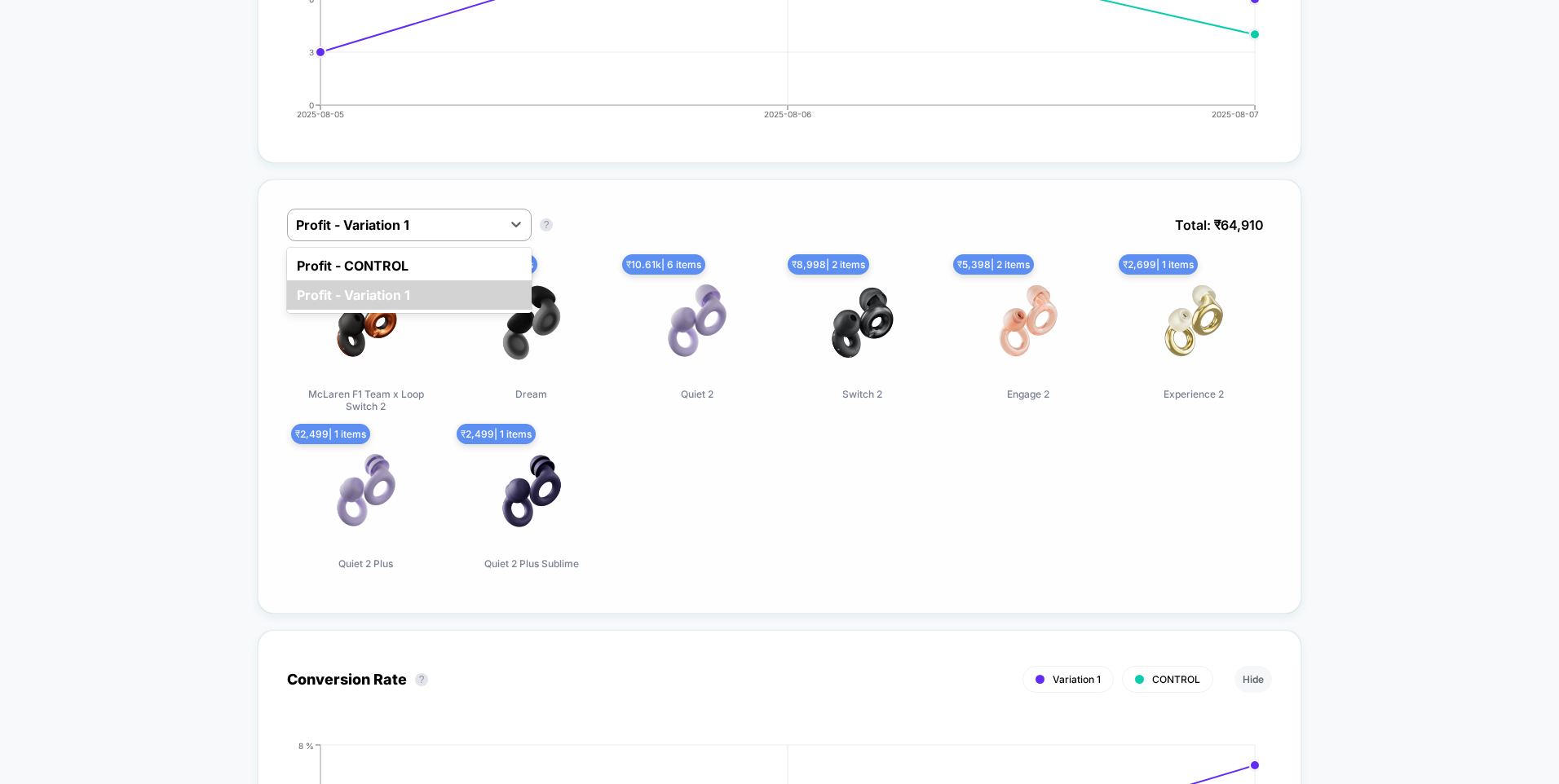 click on "Profit   - CONTROL" at bounding box center [409, 266] 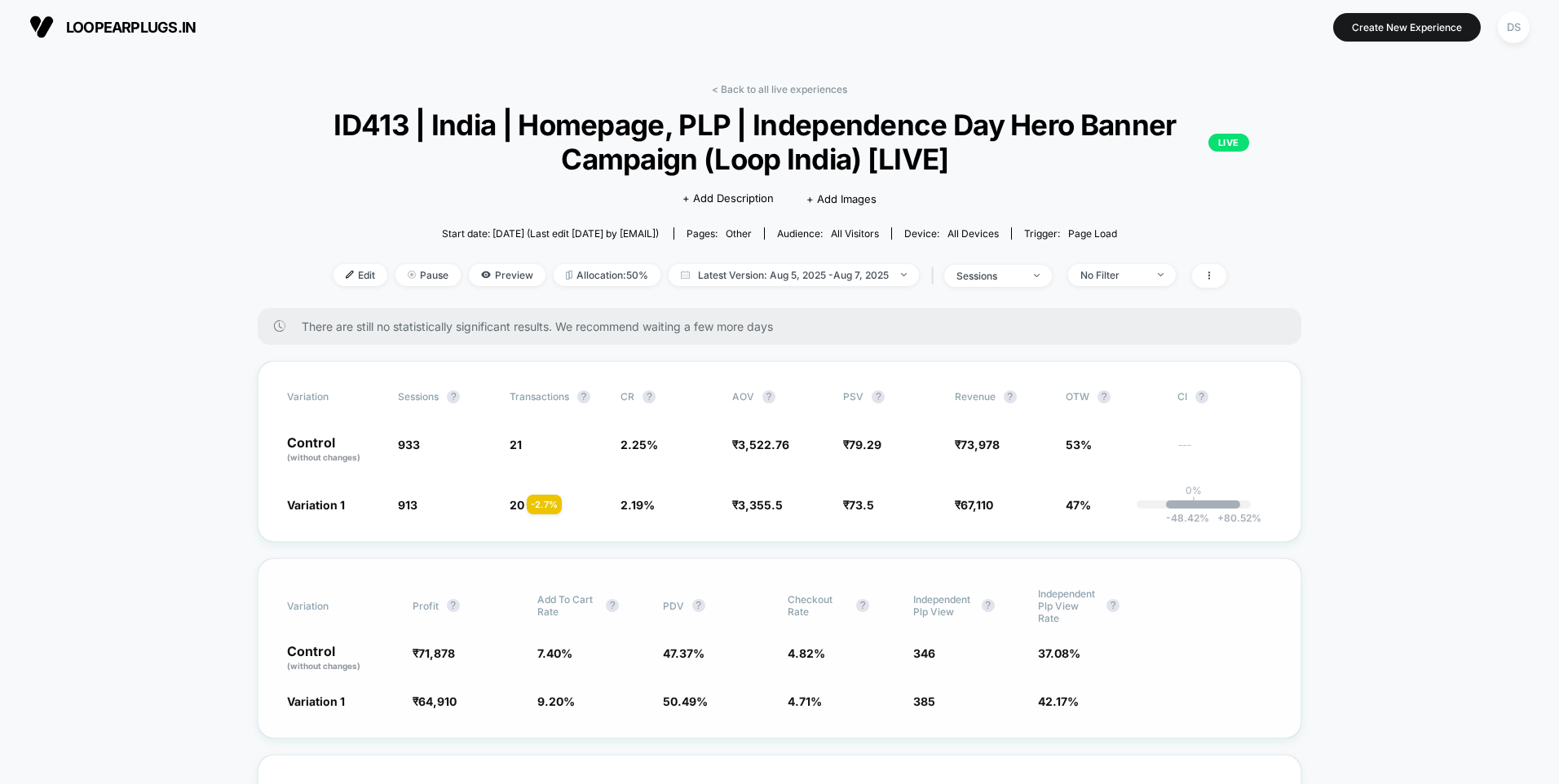 scroll, scrollTop: 0, scrollLeft: 0, axis: both 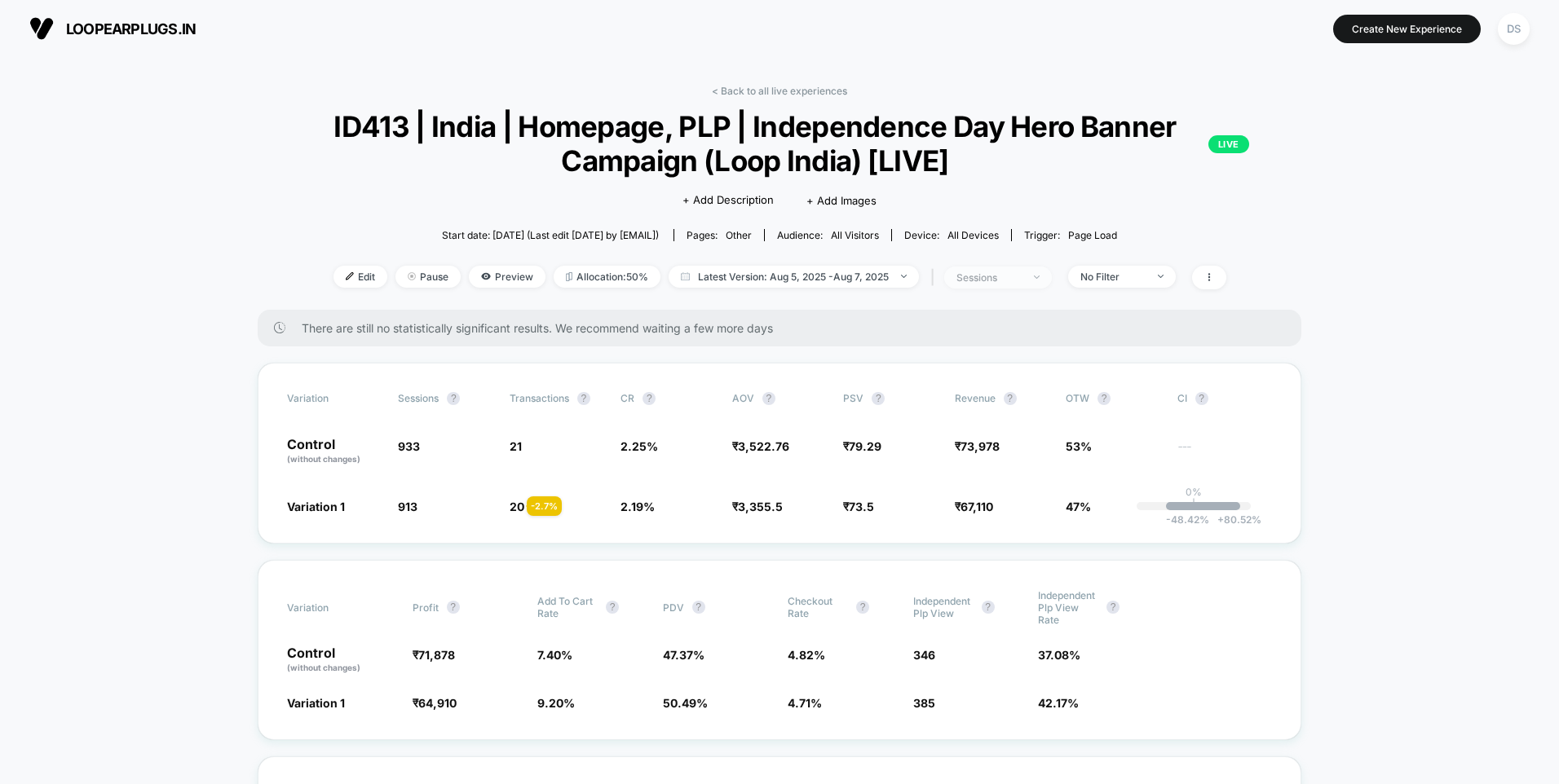 click on "sessions" at bounding box center [989, 277] 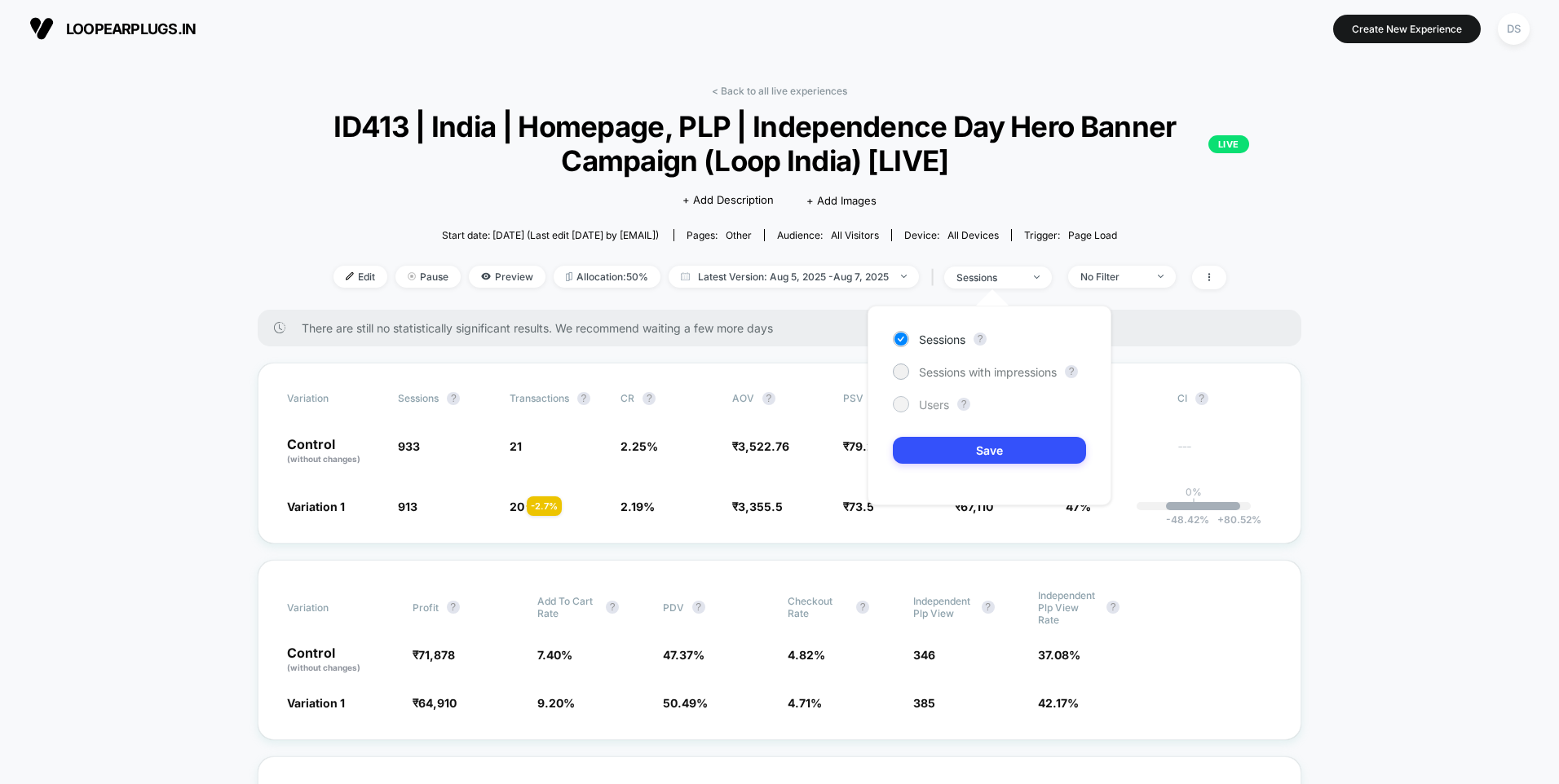 click at bounding box center [900, 403] 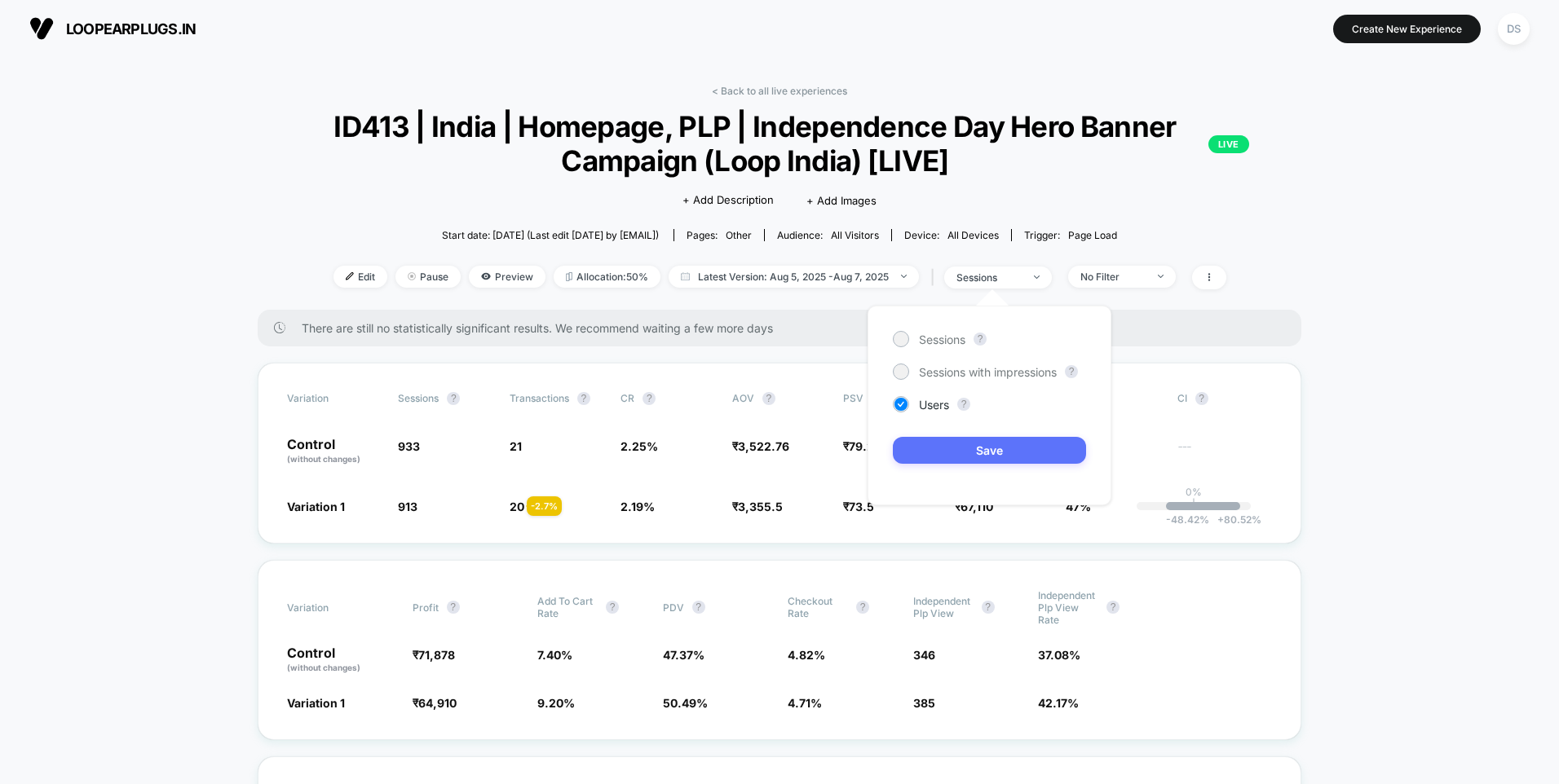 click on "Save" at bounding box center [989, 450] 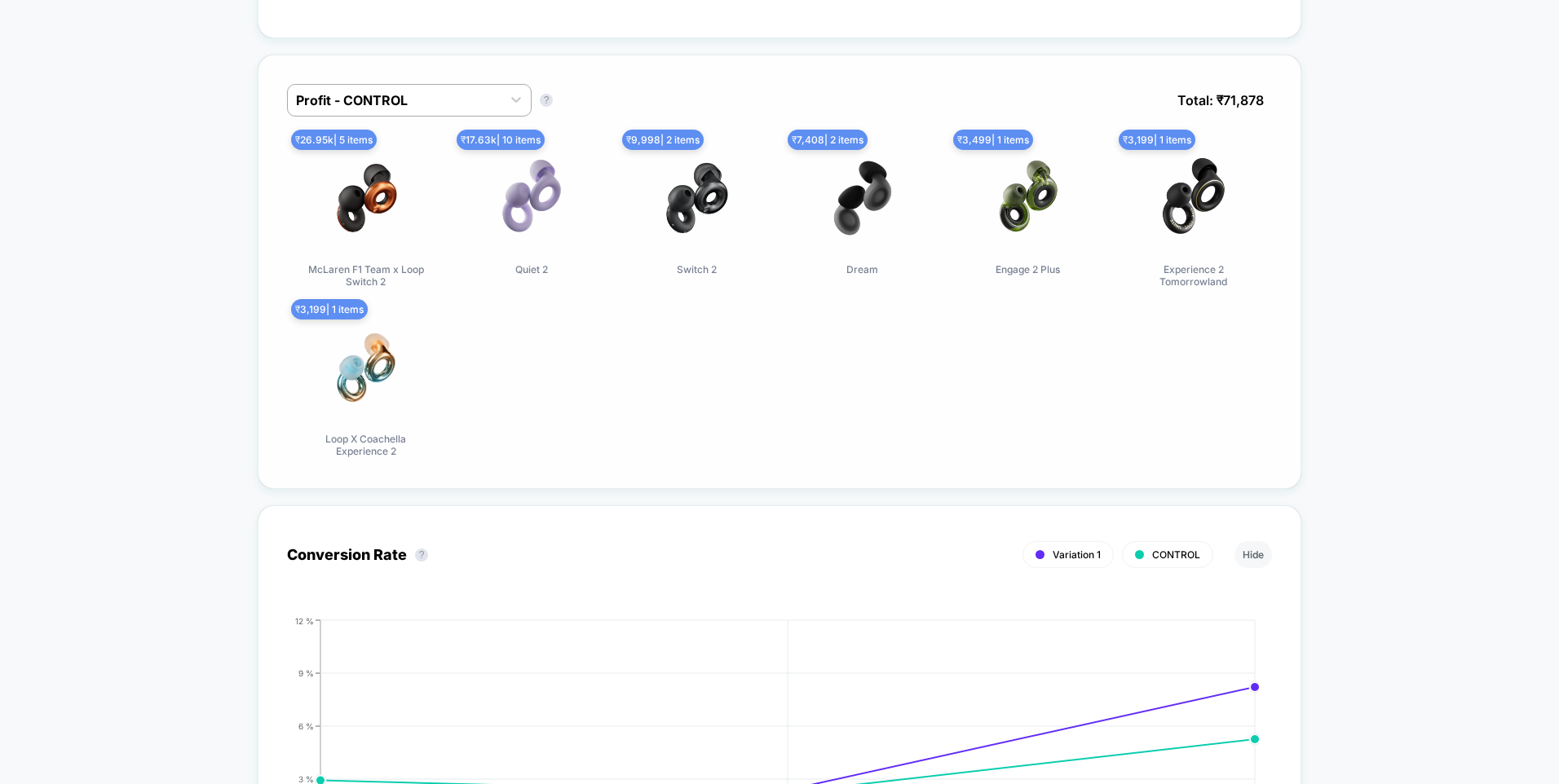 scroll, scrollTop: 1141, scrollLeft: 0, axis: vertical 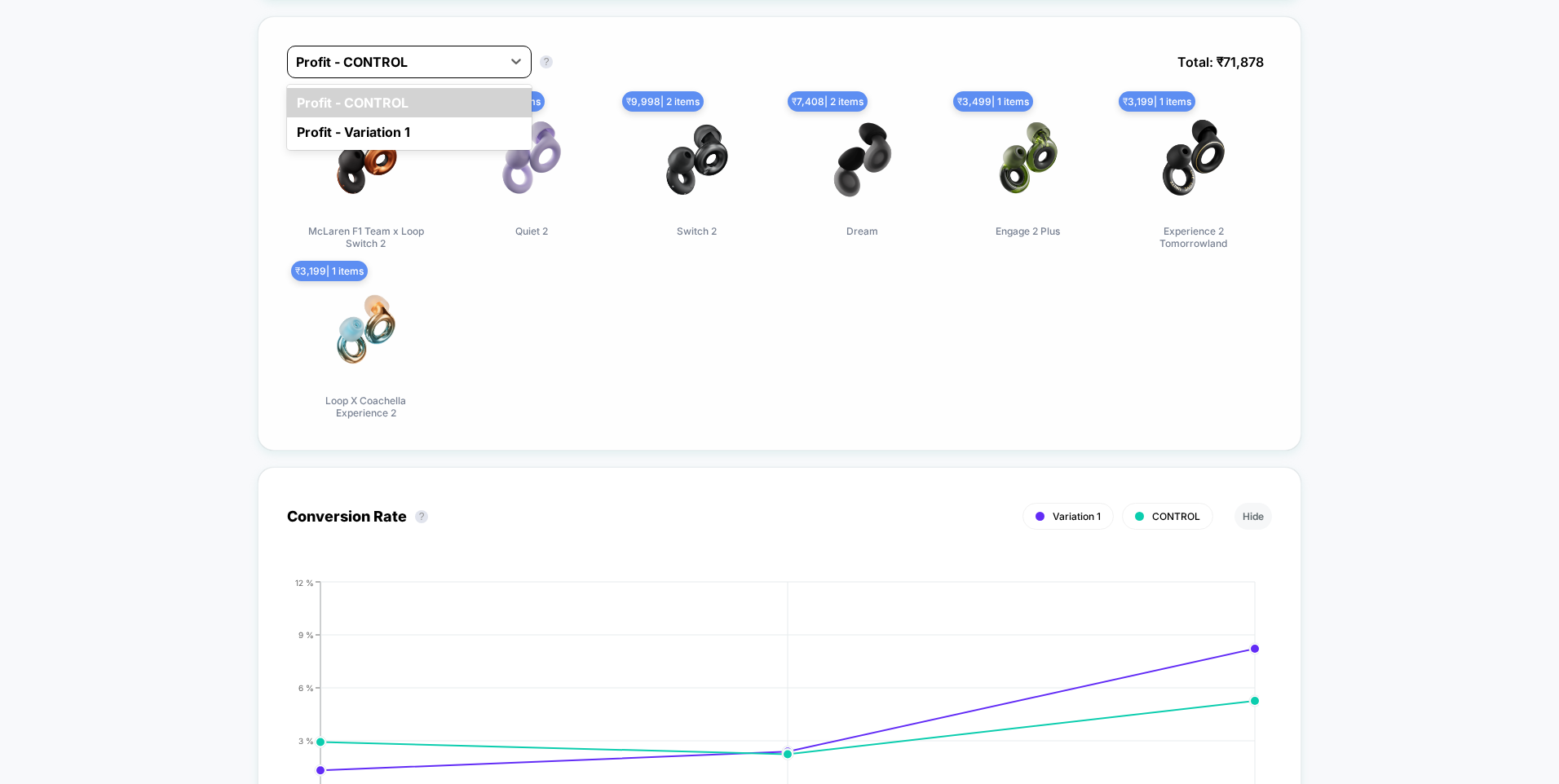 click at bounding box center (395, 62) 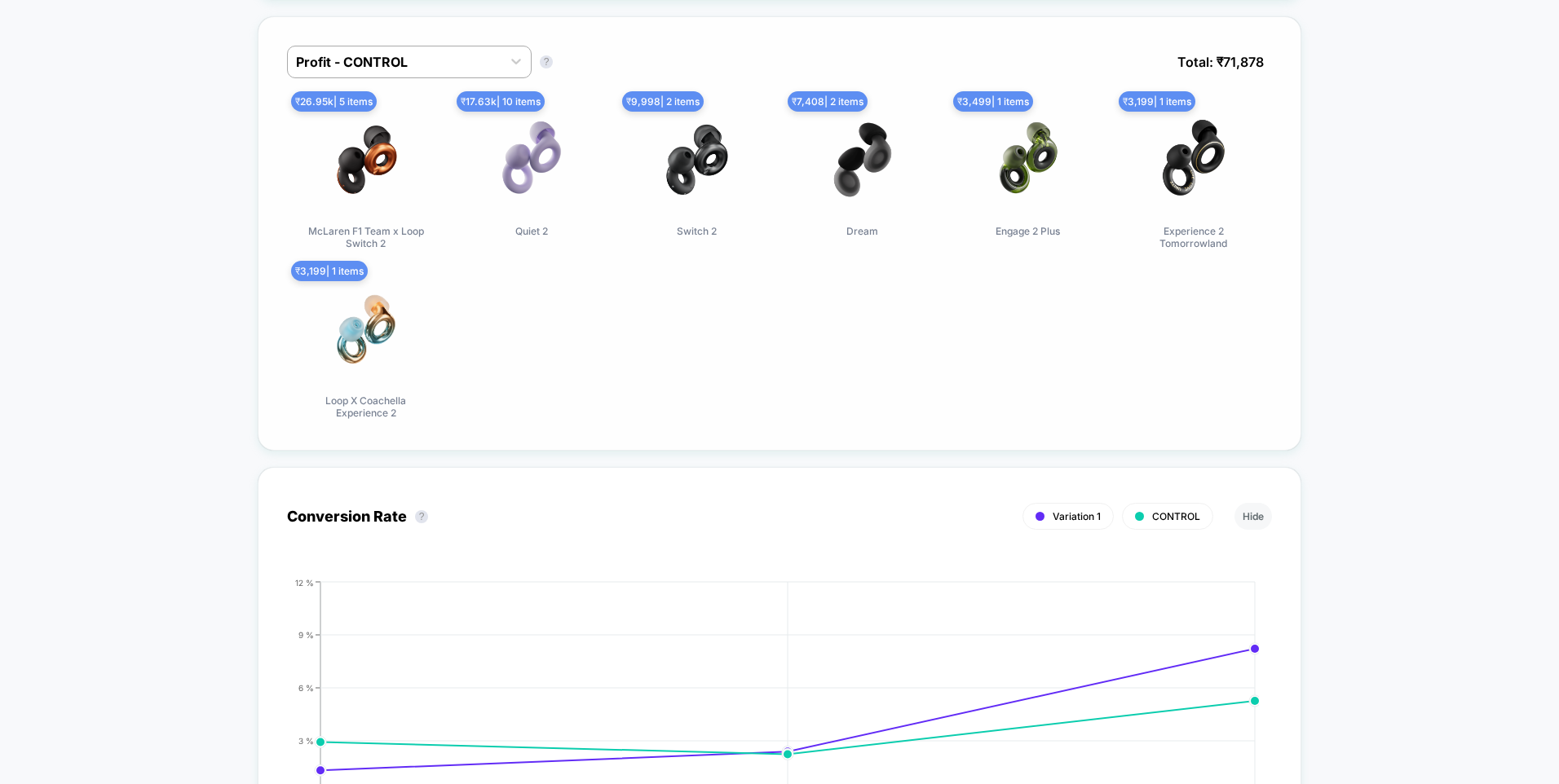 click on "Profit   - CONTROL Profit   - CONTROL ? Total:   ₹ 71,878 ₹ 26.95k  | 5 items McLaren F1 Team x Loop Switch 2 ₹ 17.63k  | 10 items Quiet 2 ₹ 9,998  | 2 items Switch 2 ₹ 7,408  | 2 items Dream ₹ 3,499  | 1 items Engage 2 Plus ₹ 3,199  | 1 items Experience 2 Tomorrowland ₹ 3,199  | 1 items Loop X Coachella Experience 2" at bounding box center (780, 233) 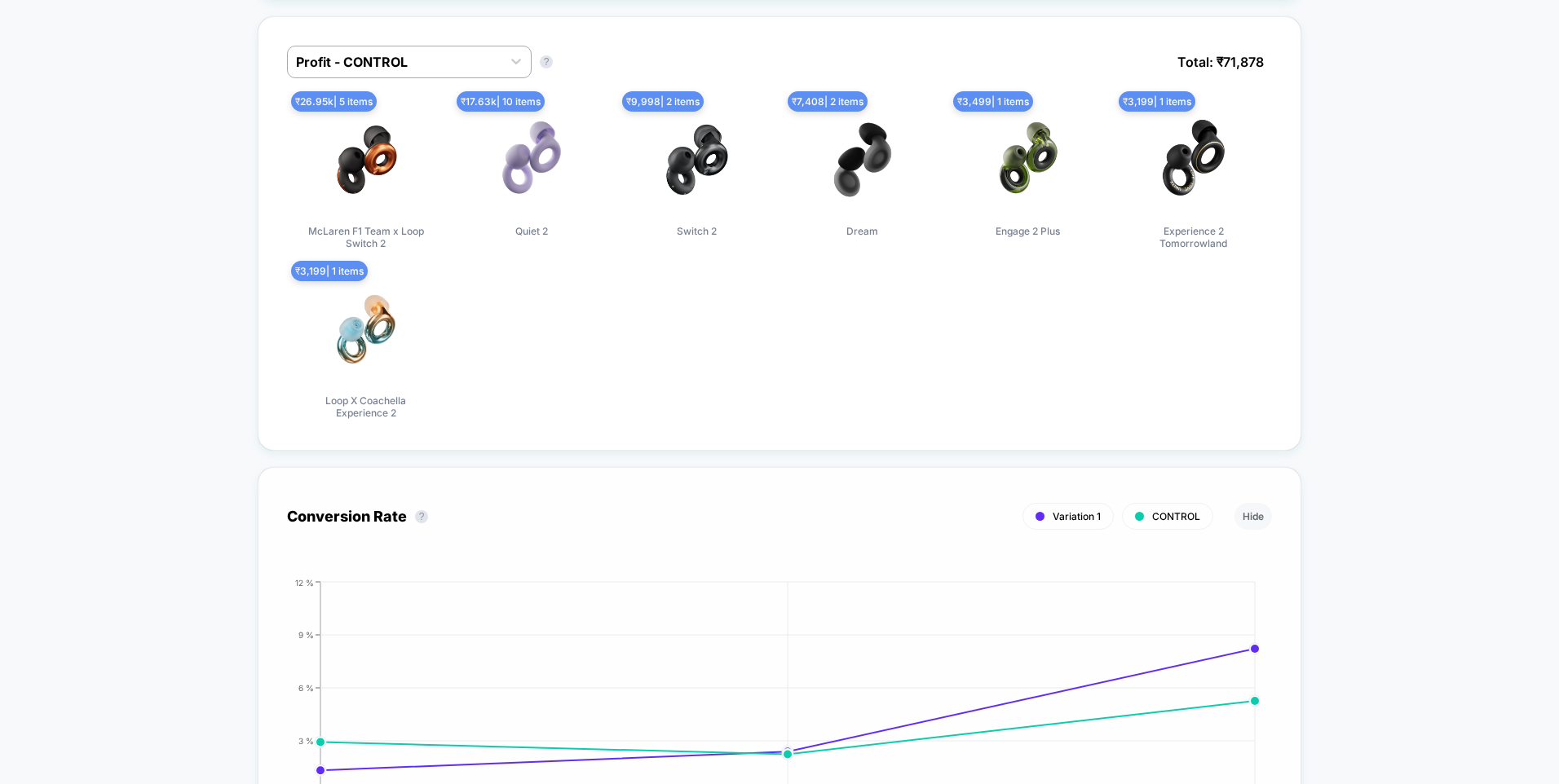 scroll, scrollTop: 1059, scrollLeft: 0, axis: vertical 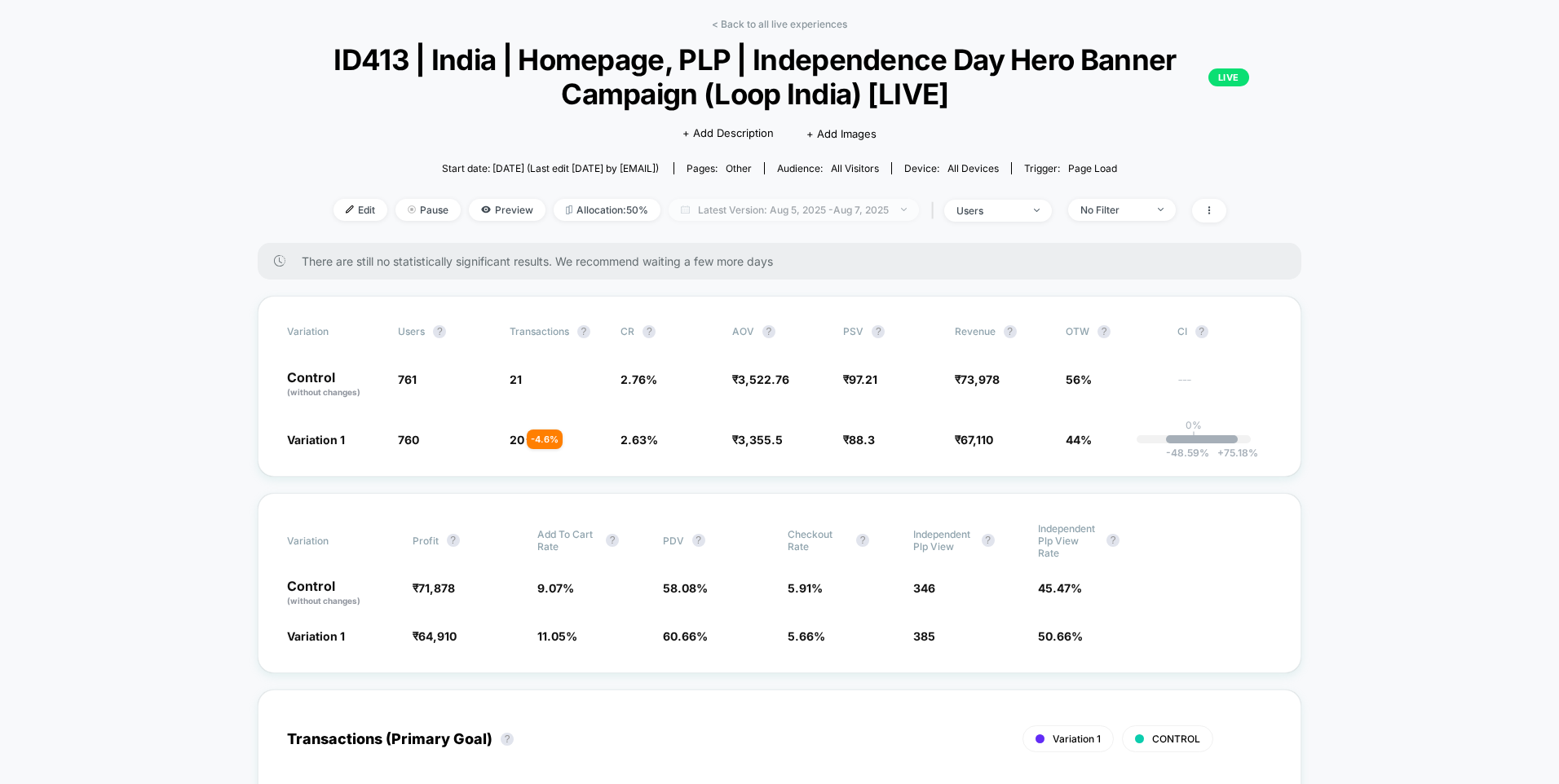 click on "Latest Version:     Aug 5, 2025    -    Aug 7, 2025" at bounding box center [793, 209] 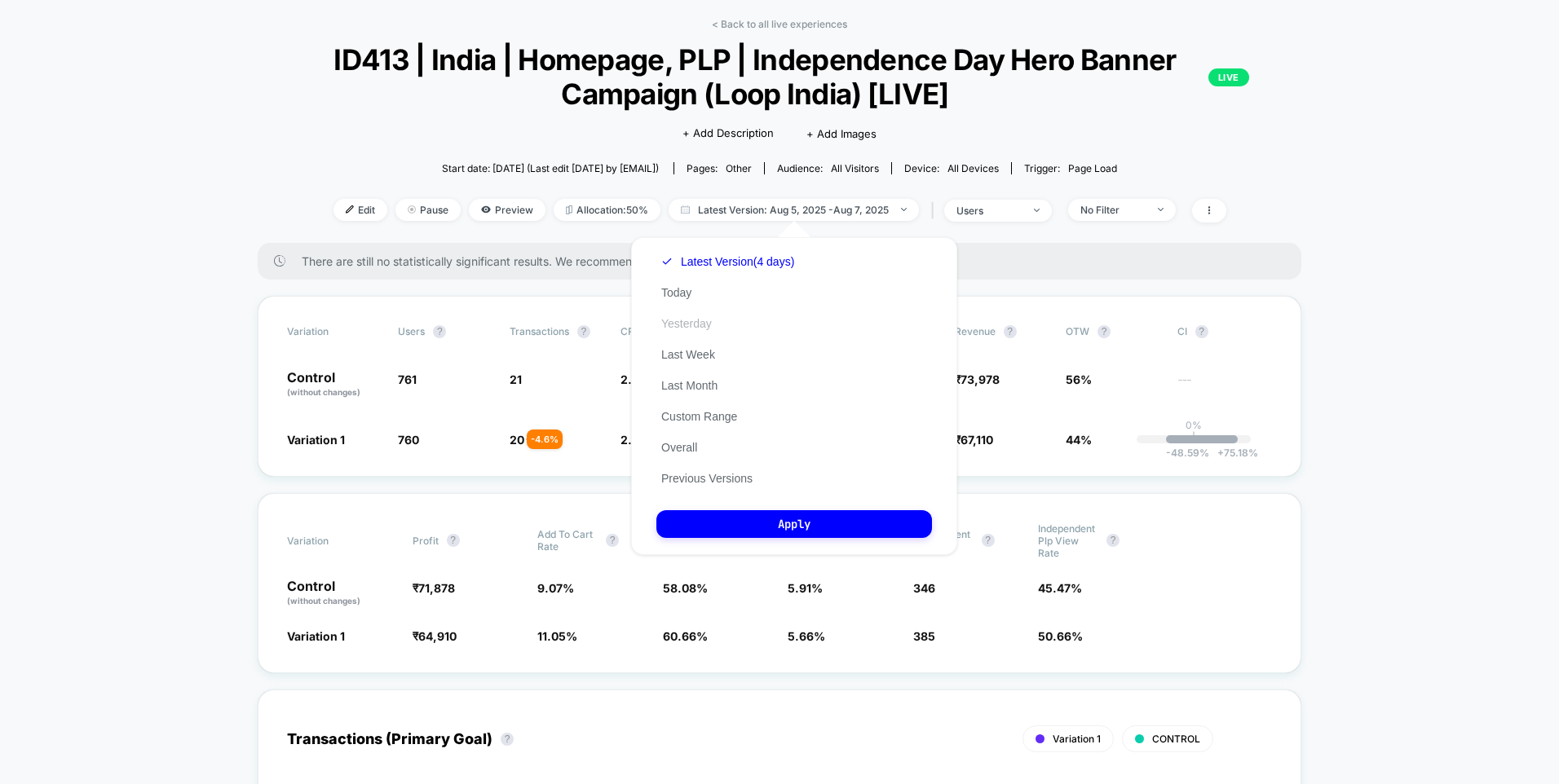 click on "Yesterday" at bounding box center (687, 324) 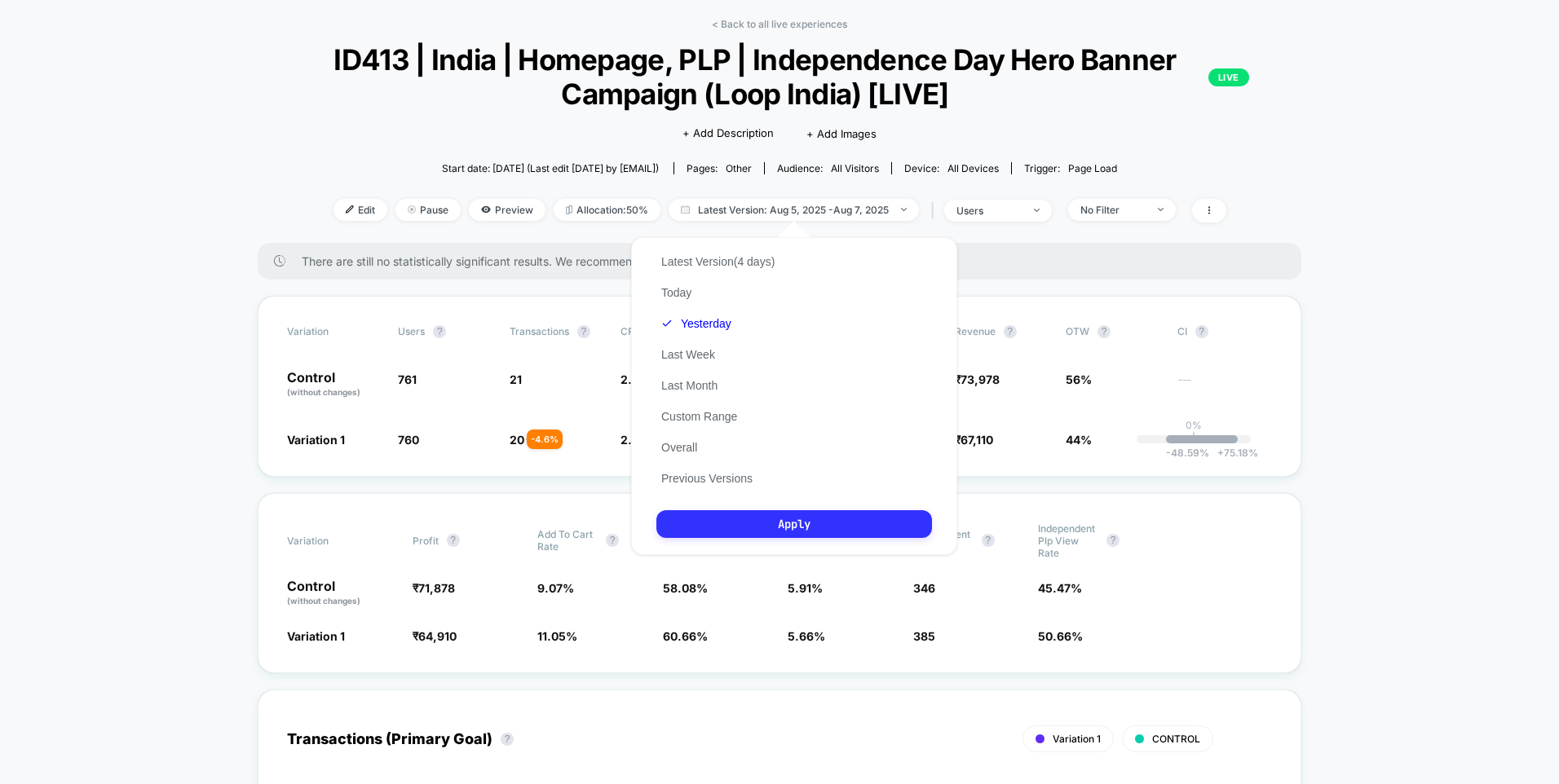 click on "Apply" at bounding box center [794, 524] 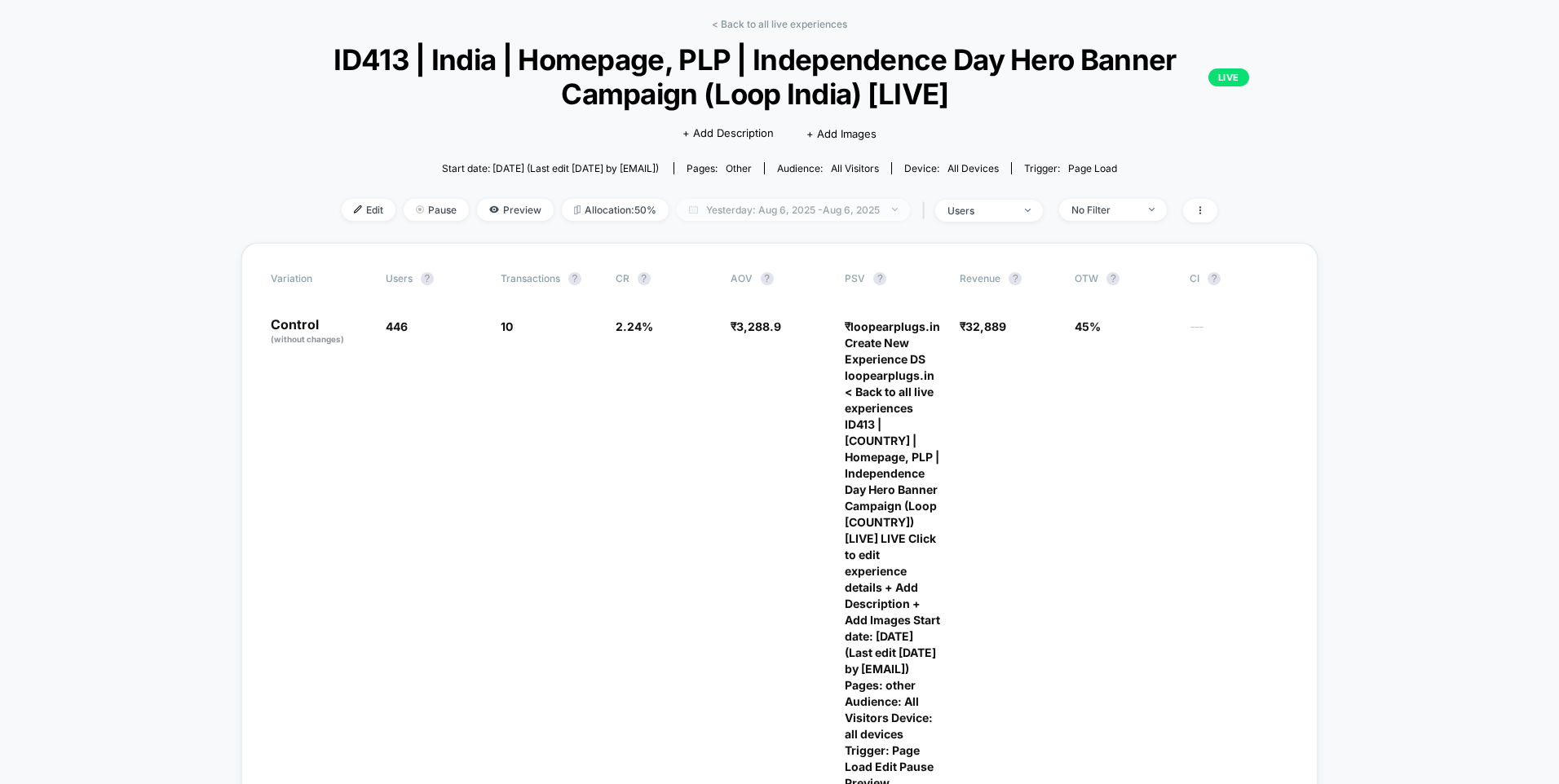 click on "Yesterday:     Aug 6, 2025    -    Aug 6, 2025" at bounding box center (793, 209) 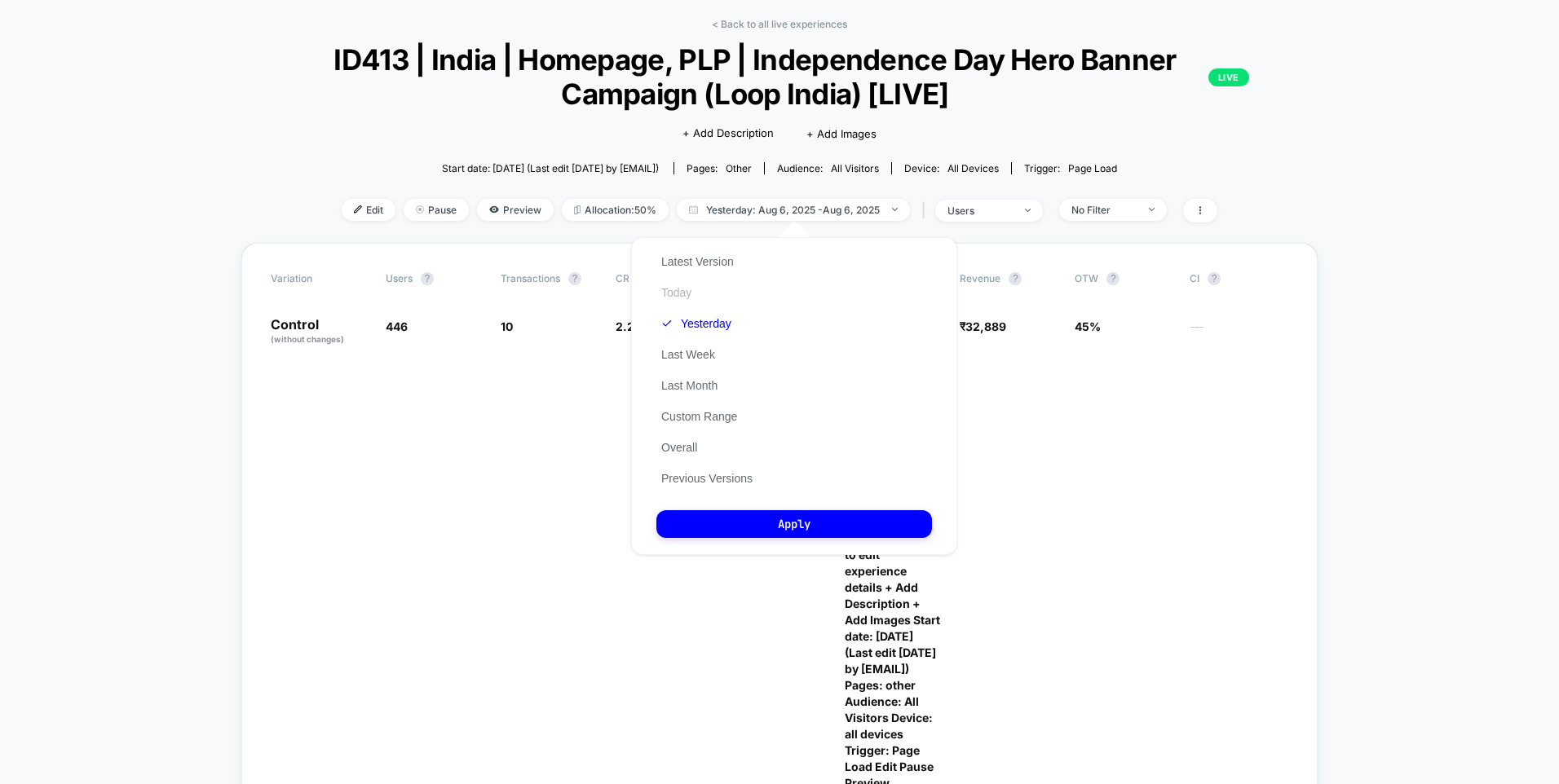click on "Today" at bounding box center [676, 293] 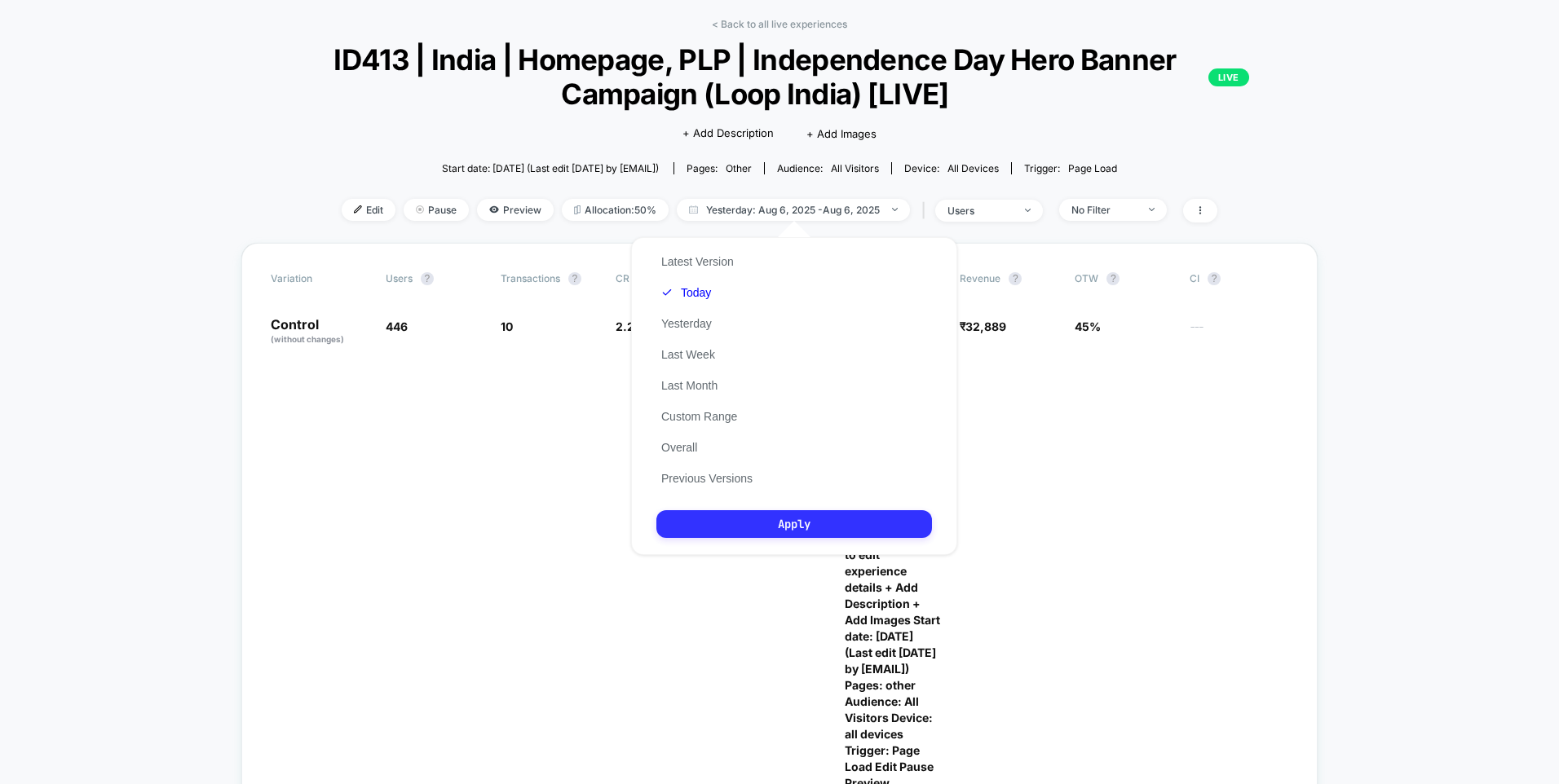 click on "Apply" at bounding box center (794, 524) 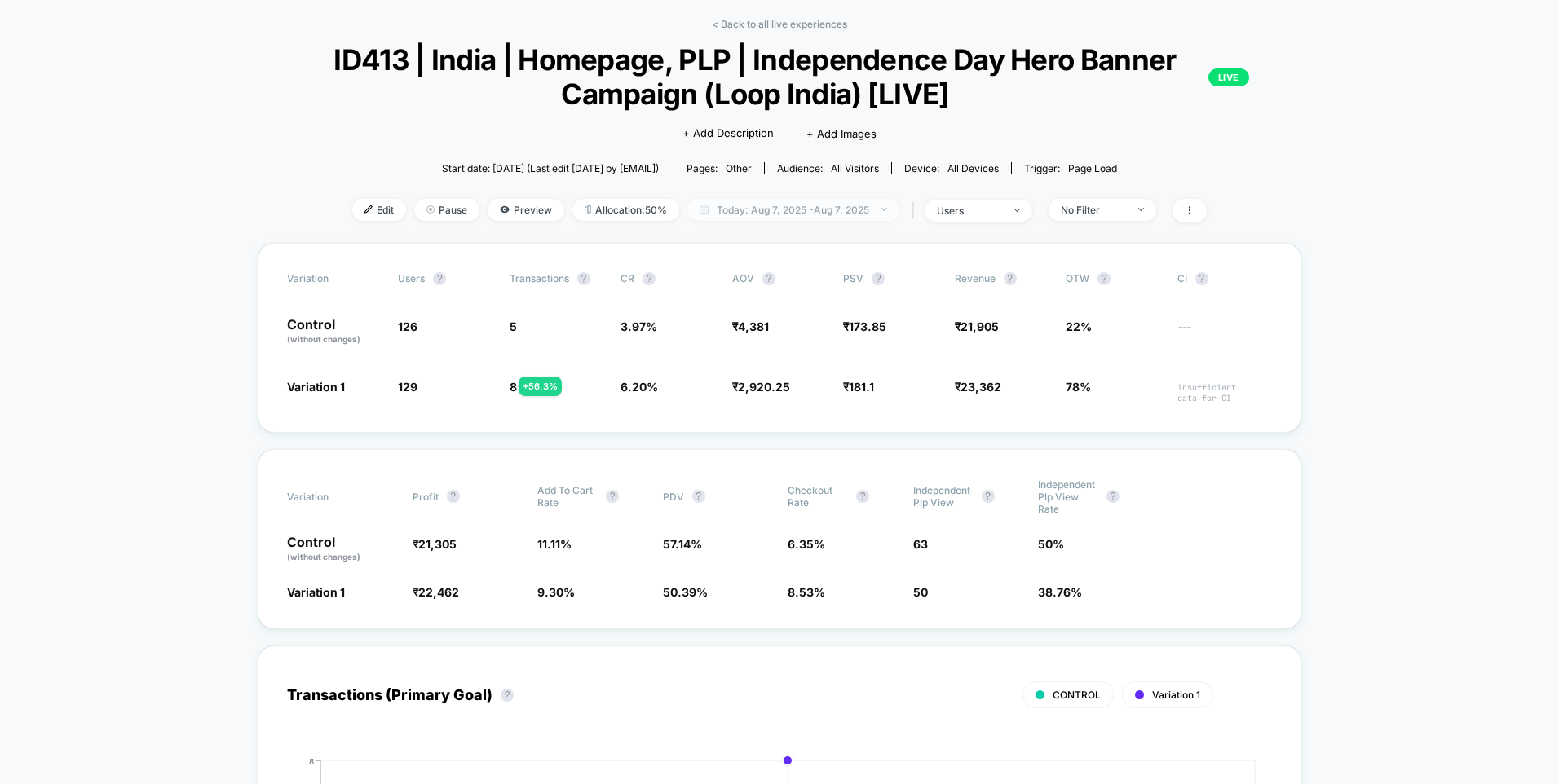 click on "Today:     Aug 7, 2025    -    Aug 7, 2025" at bounding box center (793, 209) 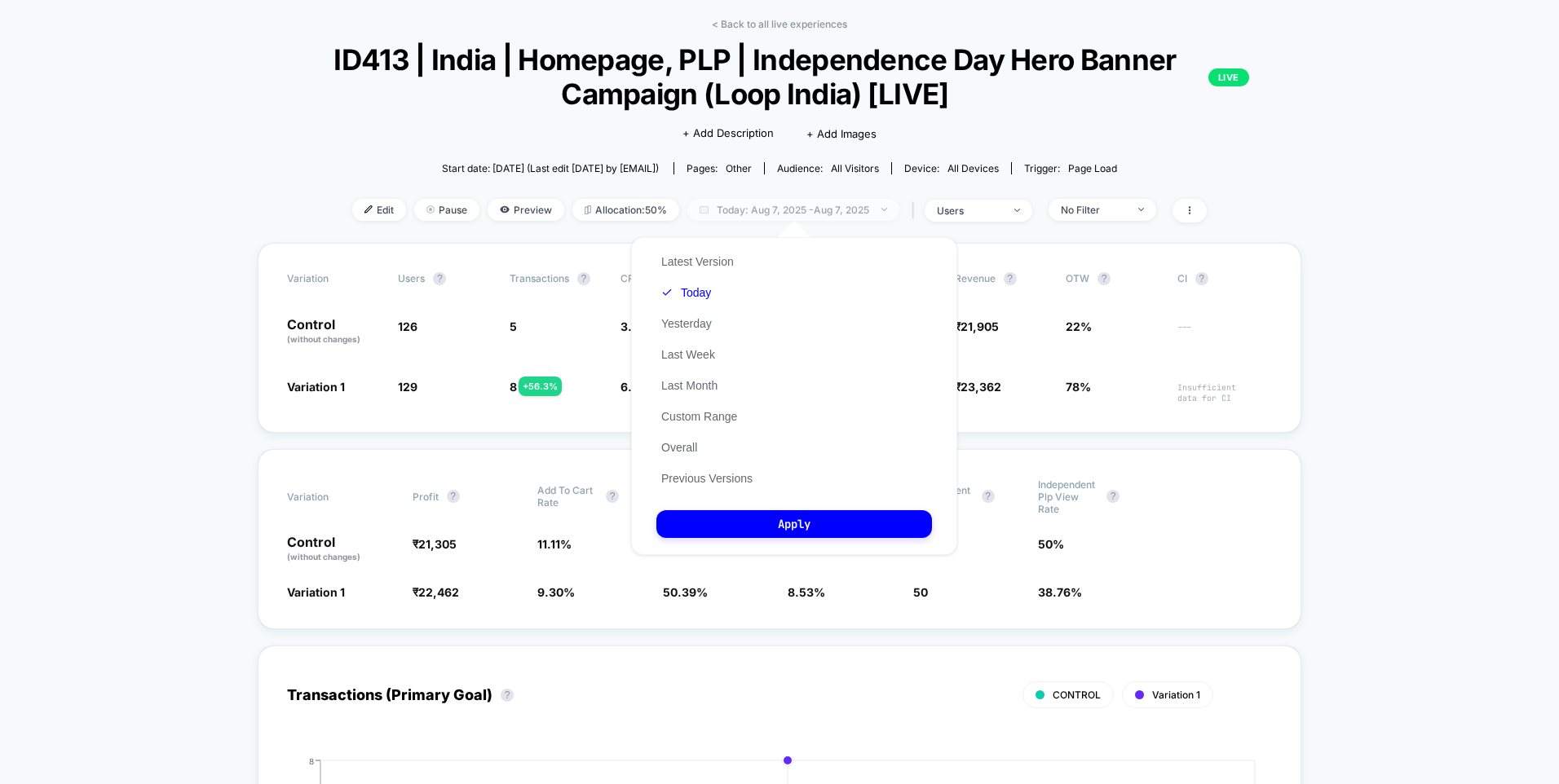 click on "Today:     Aug 7, 2025    -    Aug 7, 2025" at bounding box center [793, 209] 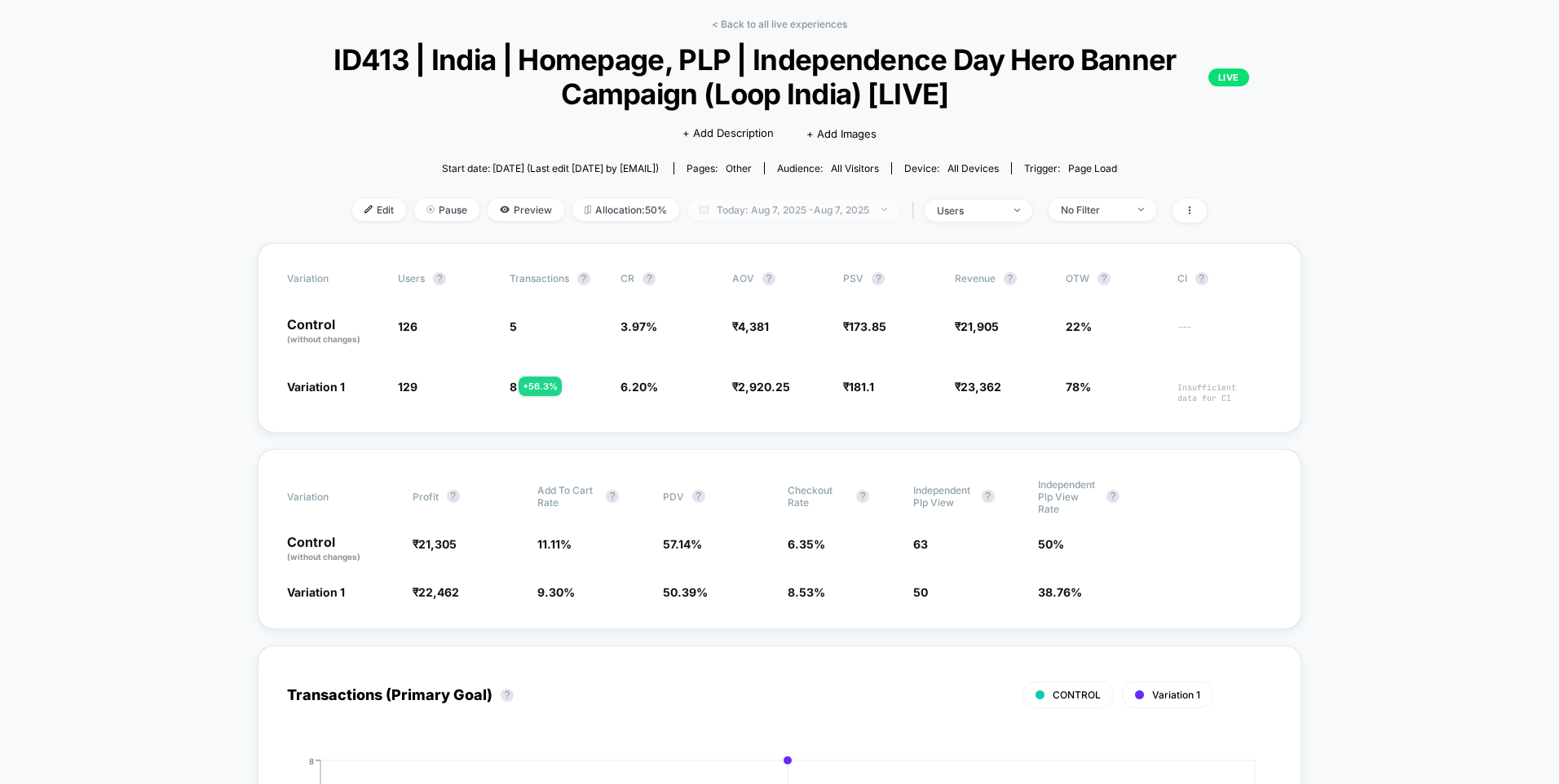 click on "Today:     Aug 7, 2025    -    Aug 7, 2025" at bounding box center (793, 209) 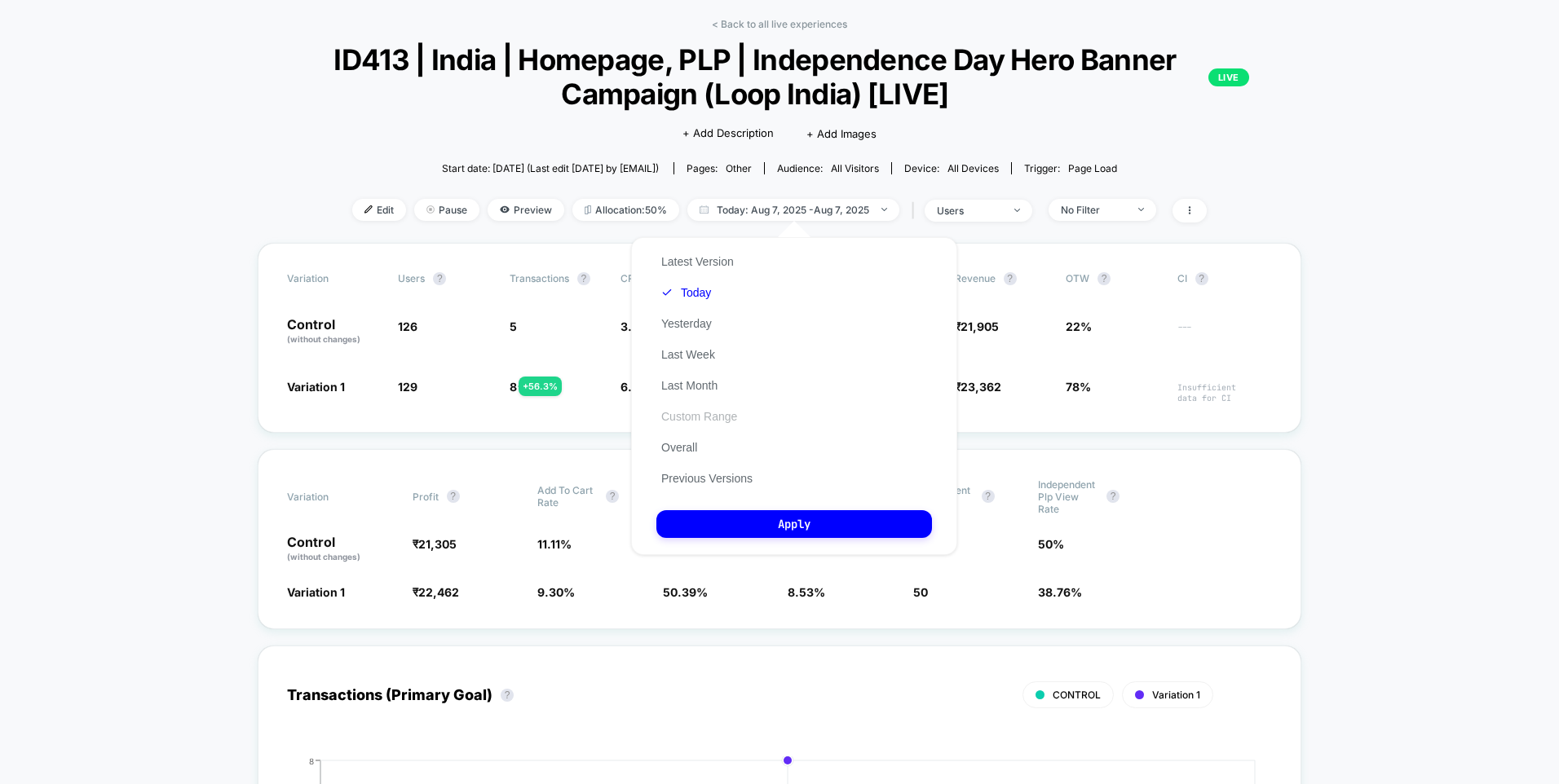 click on "Custom Range" at bounding box center (699, 416) 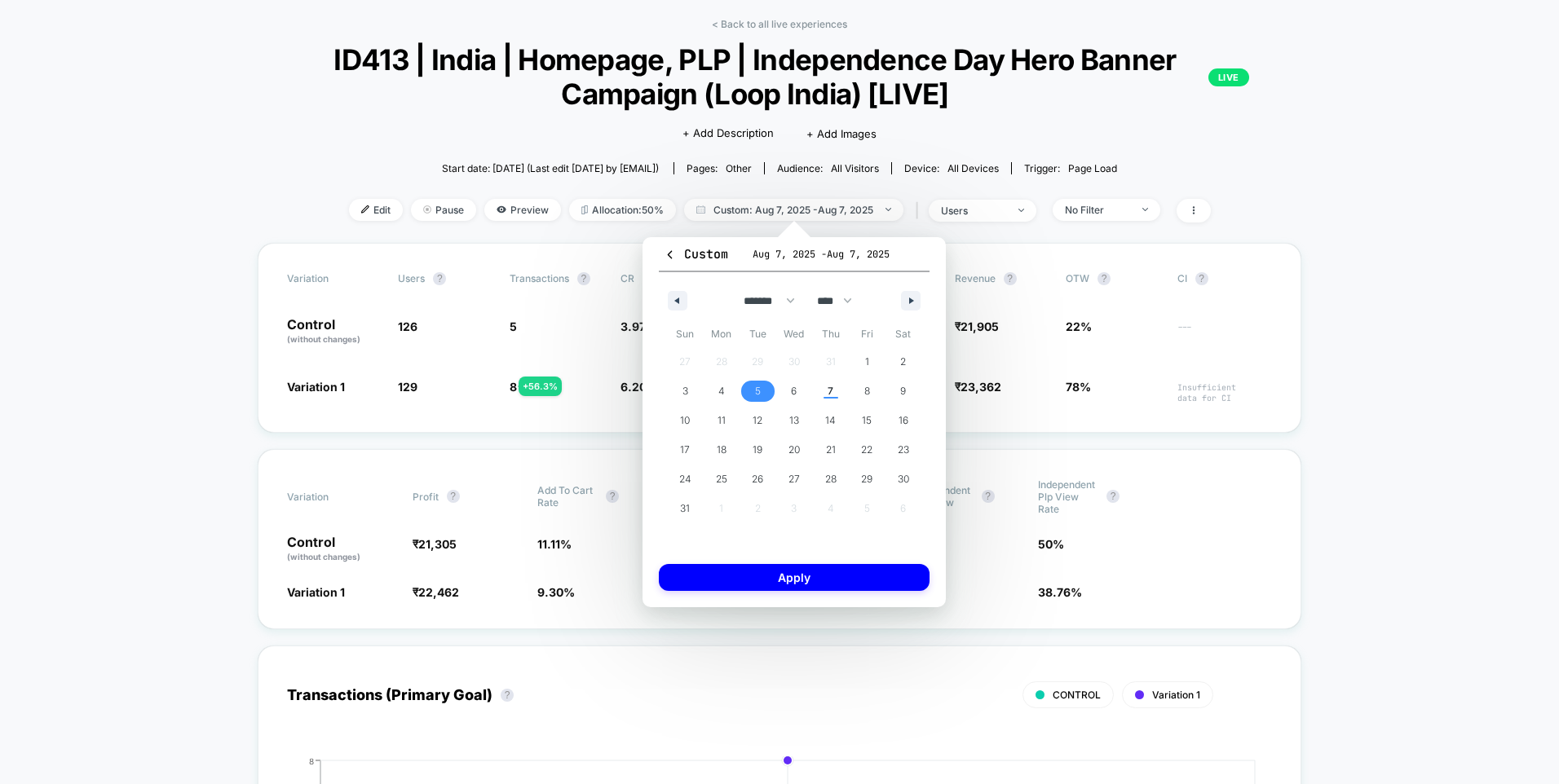 click on "5" at bounding box center [757, 391] 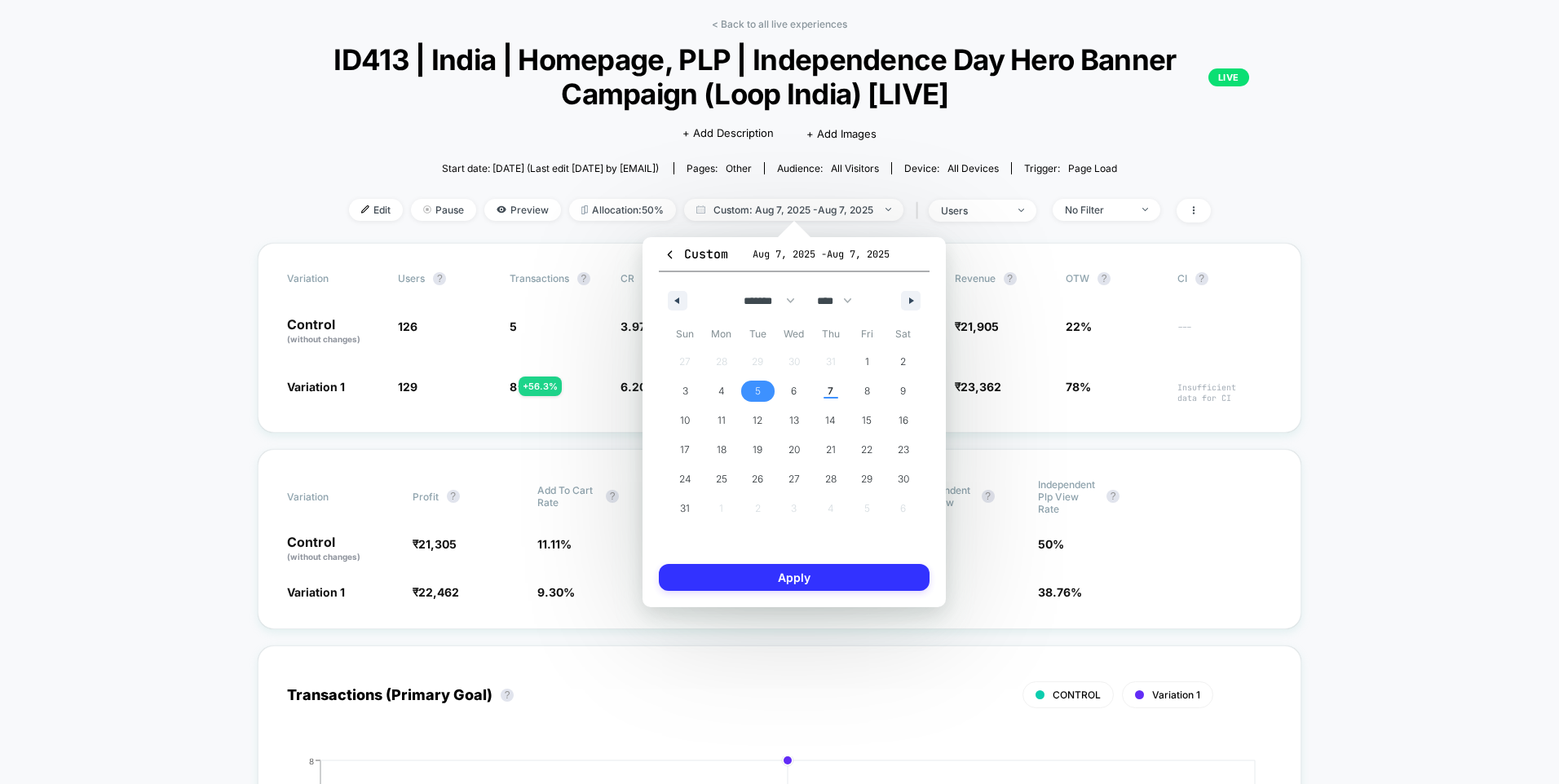click on "Apply" at bounding box center [794, 577] 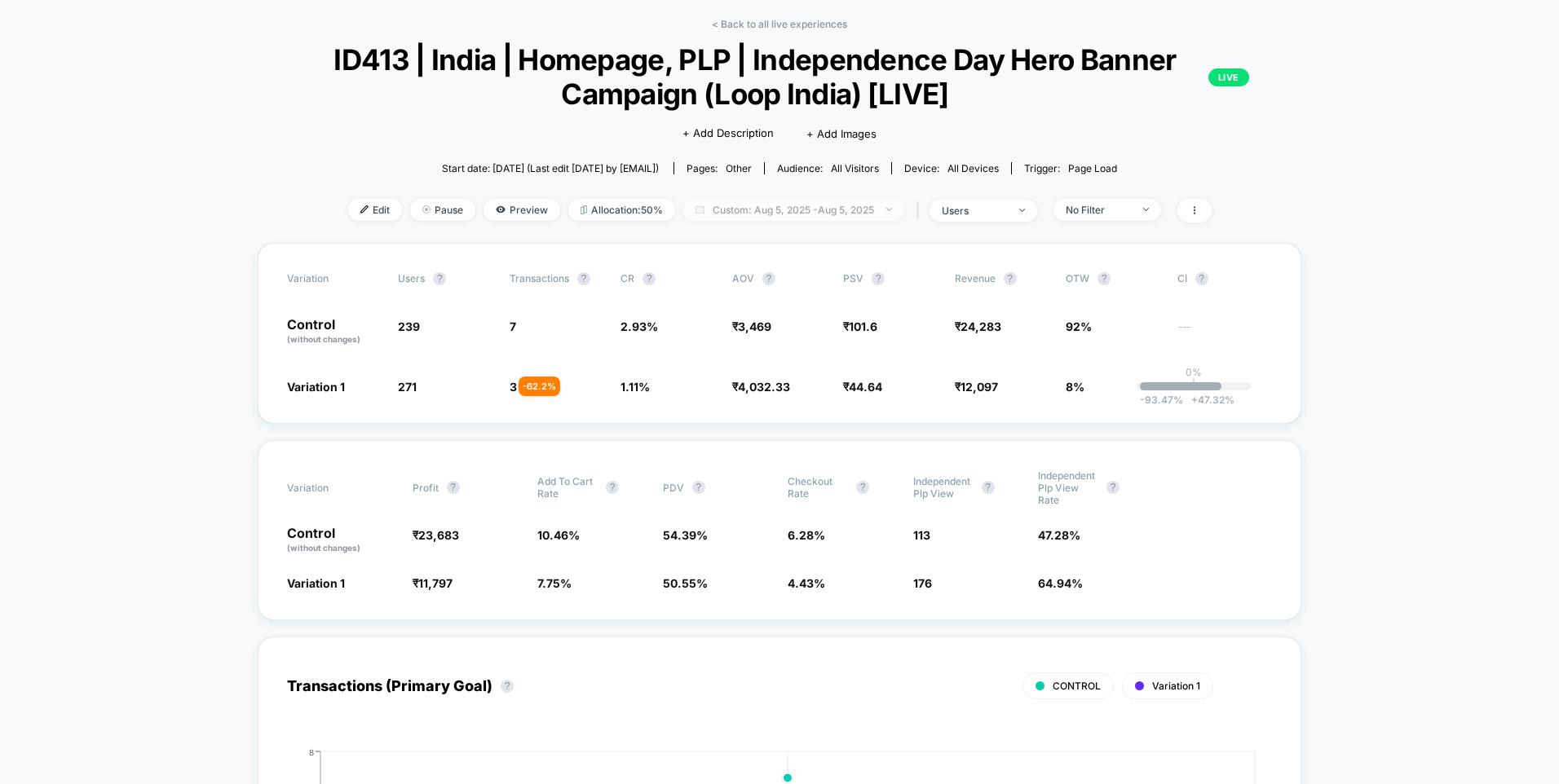 click on "Custom:     Aug 5, 2025    -    Aug 5, 2025" at bounding box center (793, 209) 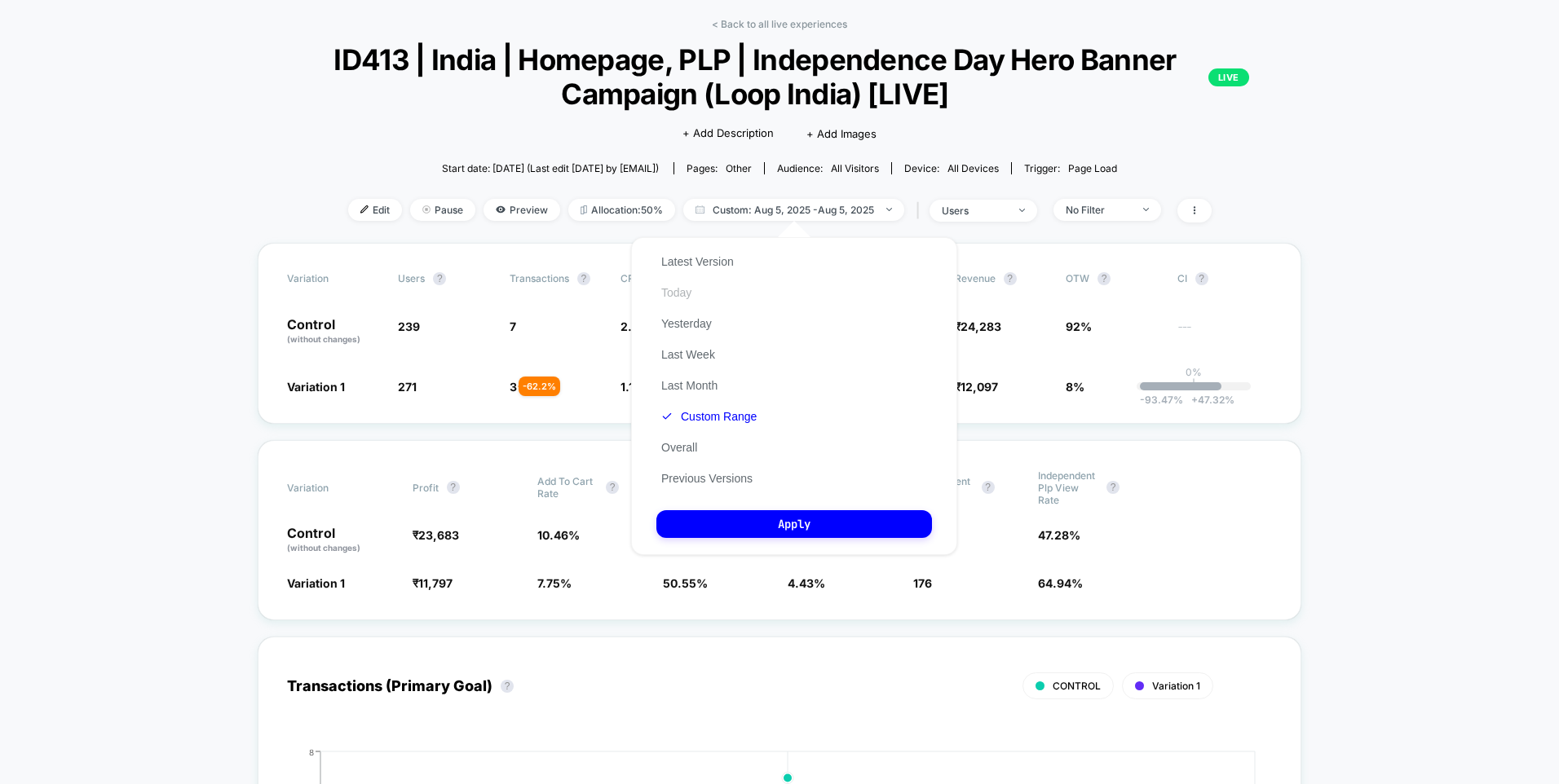 click on "Today" at bounding box center (676, 293) 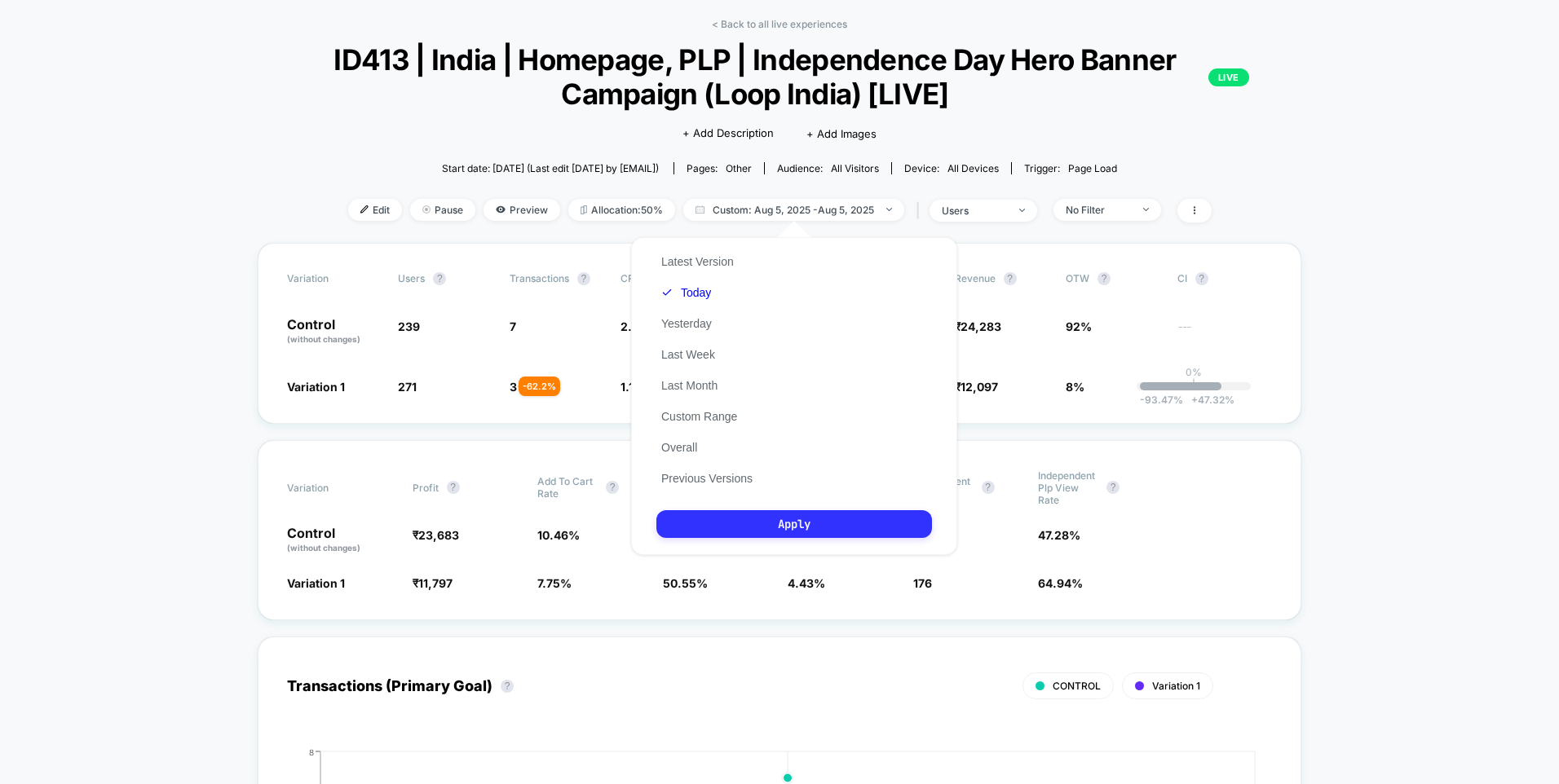 click on "Apply" at bounding box center [794, 524] 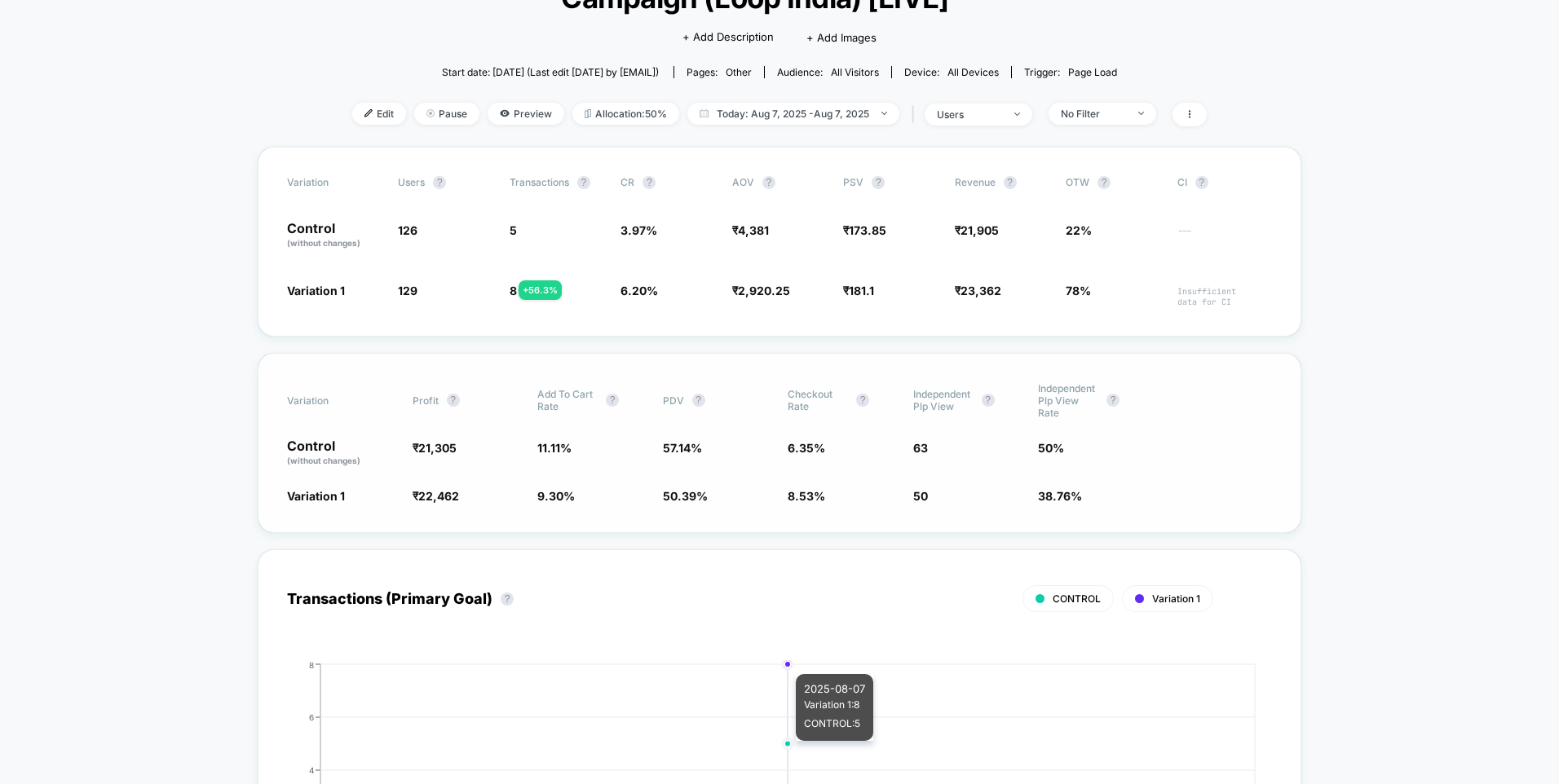 scroll, scrollTop: 0, scrollLeft: 0, axis: both 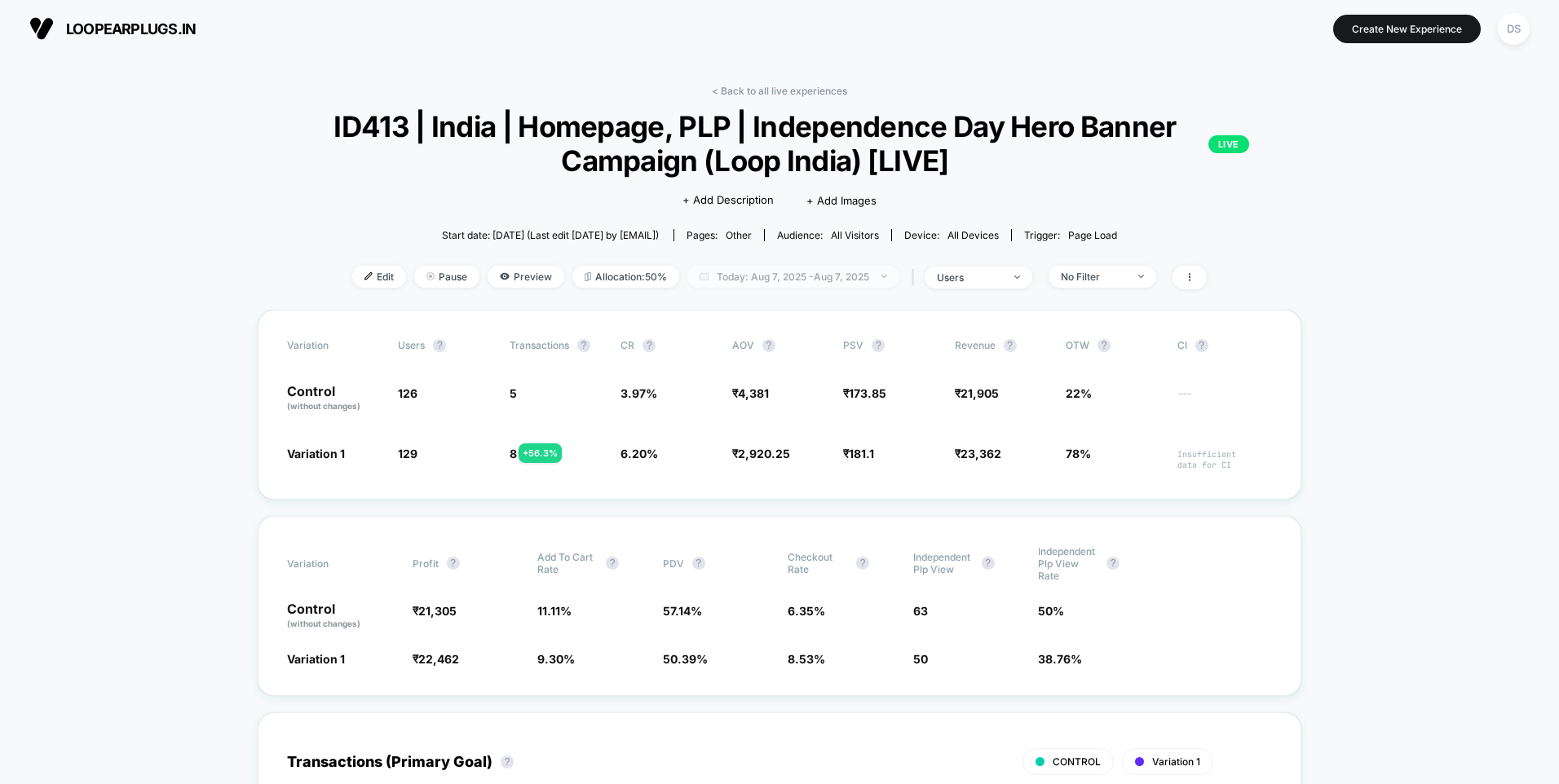 click on "Today:     Aug 7, 2025    -    Aug 7, 2025" at bounding box center (793, 276) 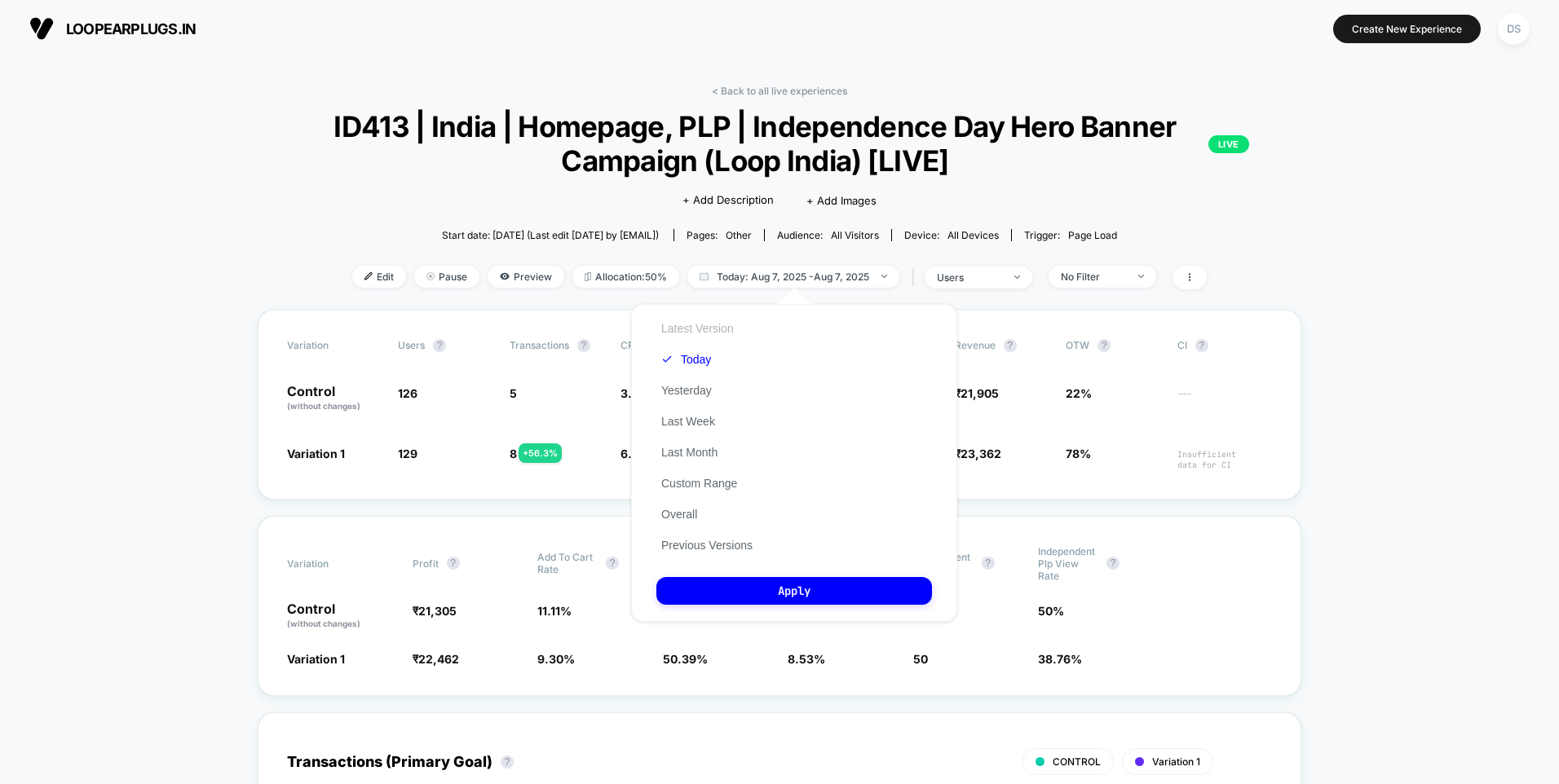click on "Latest Version" at bounding box center [697, 328] 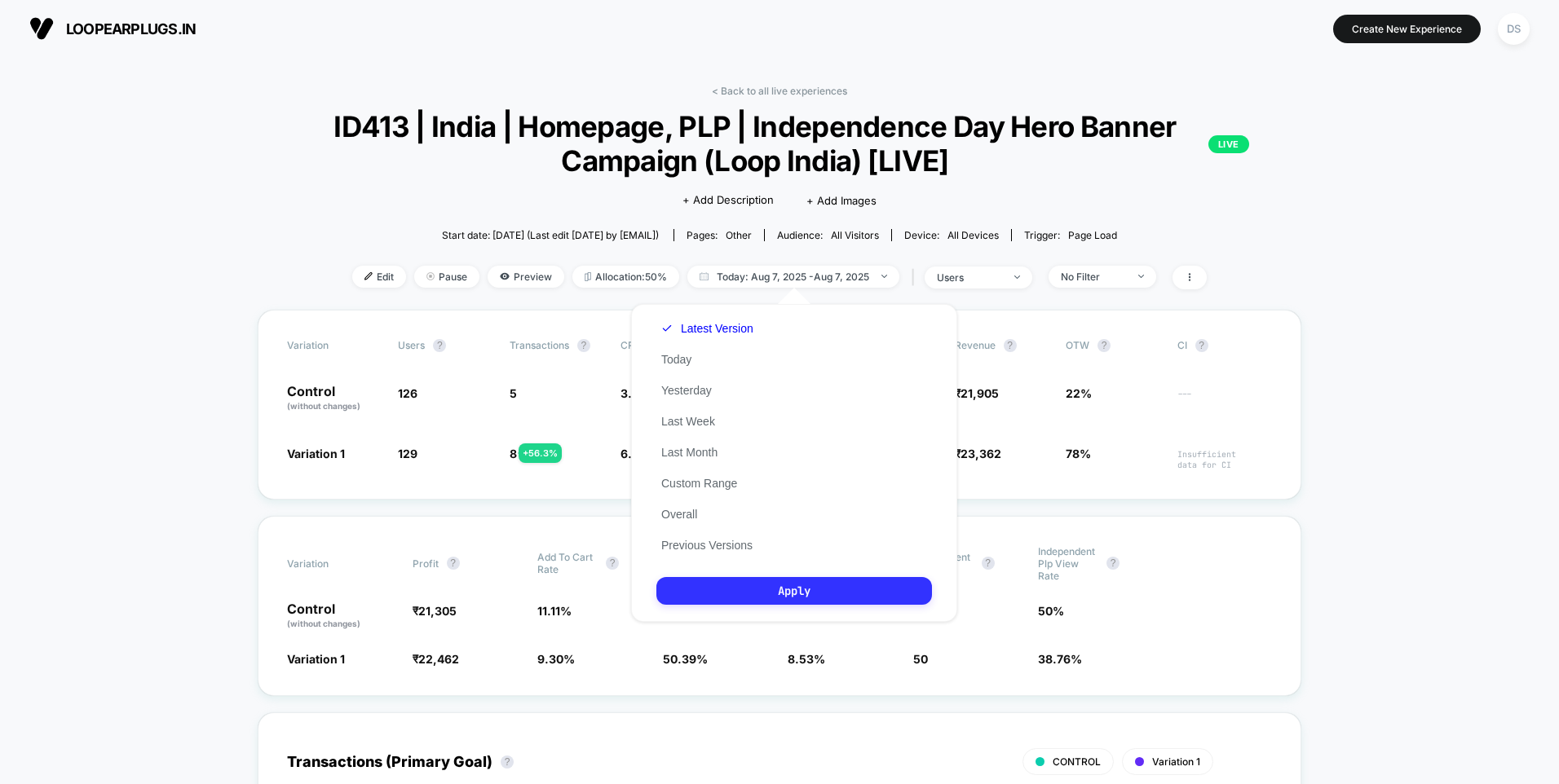 click on "Apply" at bounding box center [794, 591] 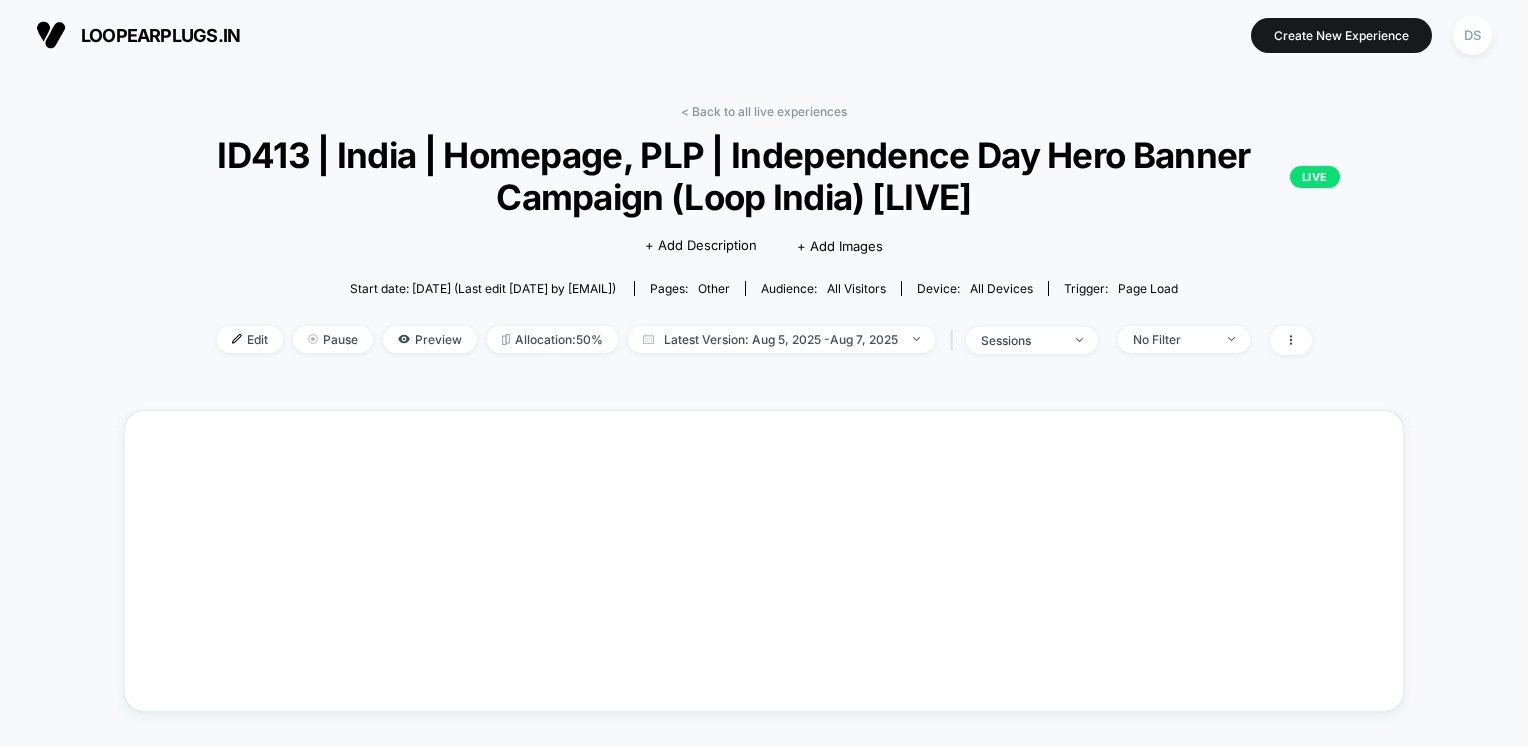 scroll, scrollTop: 0, scrollLeft: 0, axis: both 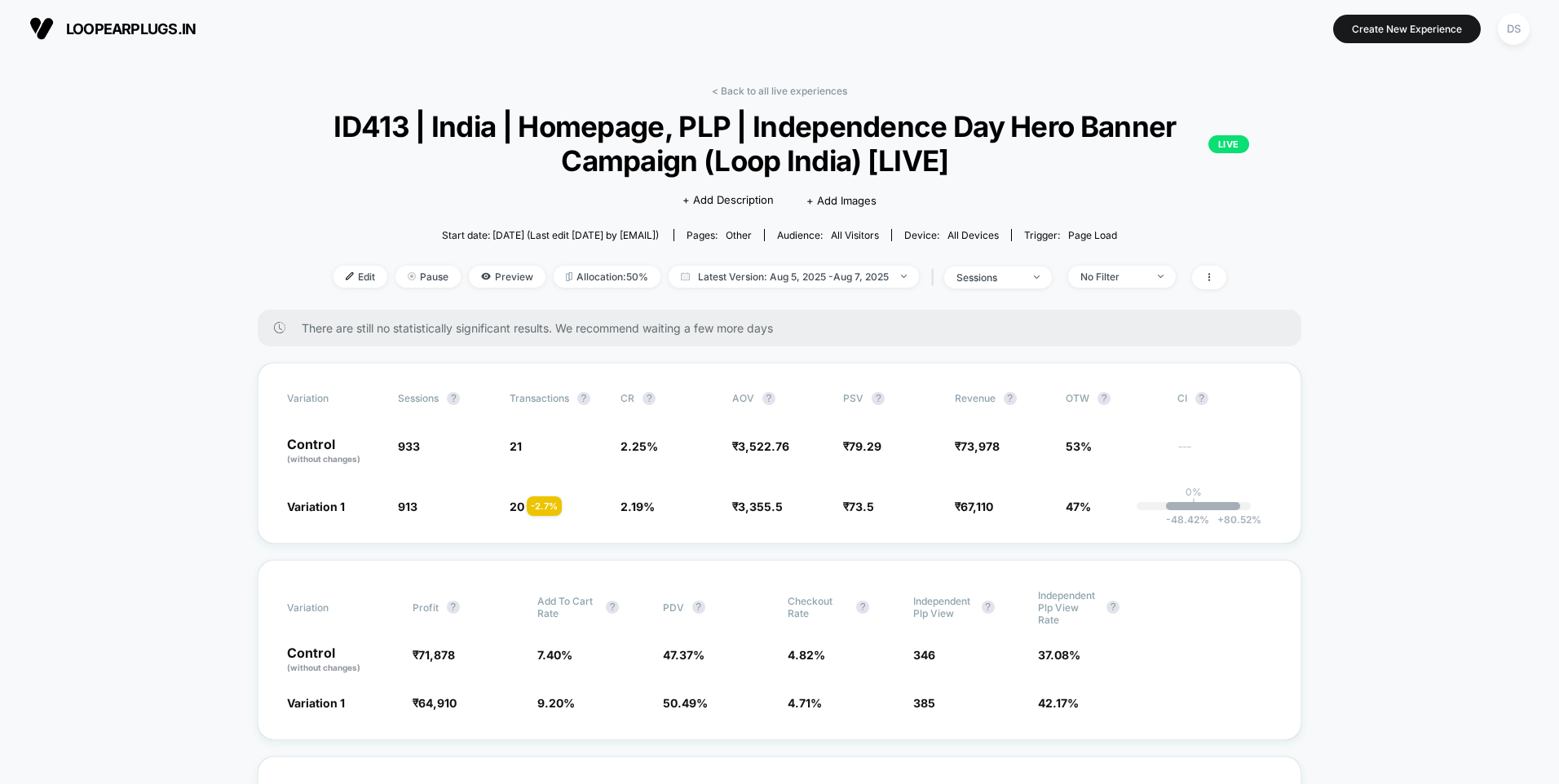 click on "< Back to all live experiences  ID413 | India | Homepage, PLP |  Independence Day Hero Banner Campaign (Loop India) [LIVE] LIVE Click to edit experience details + Add Description + Add Images Start date: 8/5/2025 (Last edit 8/5/2025 by Debanjana@echologyx.com) Pages: other Audience: All Visitors Device: all devices Trigger: Page Load Edit Pause  Preview Allocation:  50% Latest Version:     Aug 5, 2025    -    Aug 7, 2025 |   sessions   No Filter" at bounding box center [780, 197] 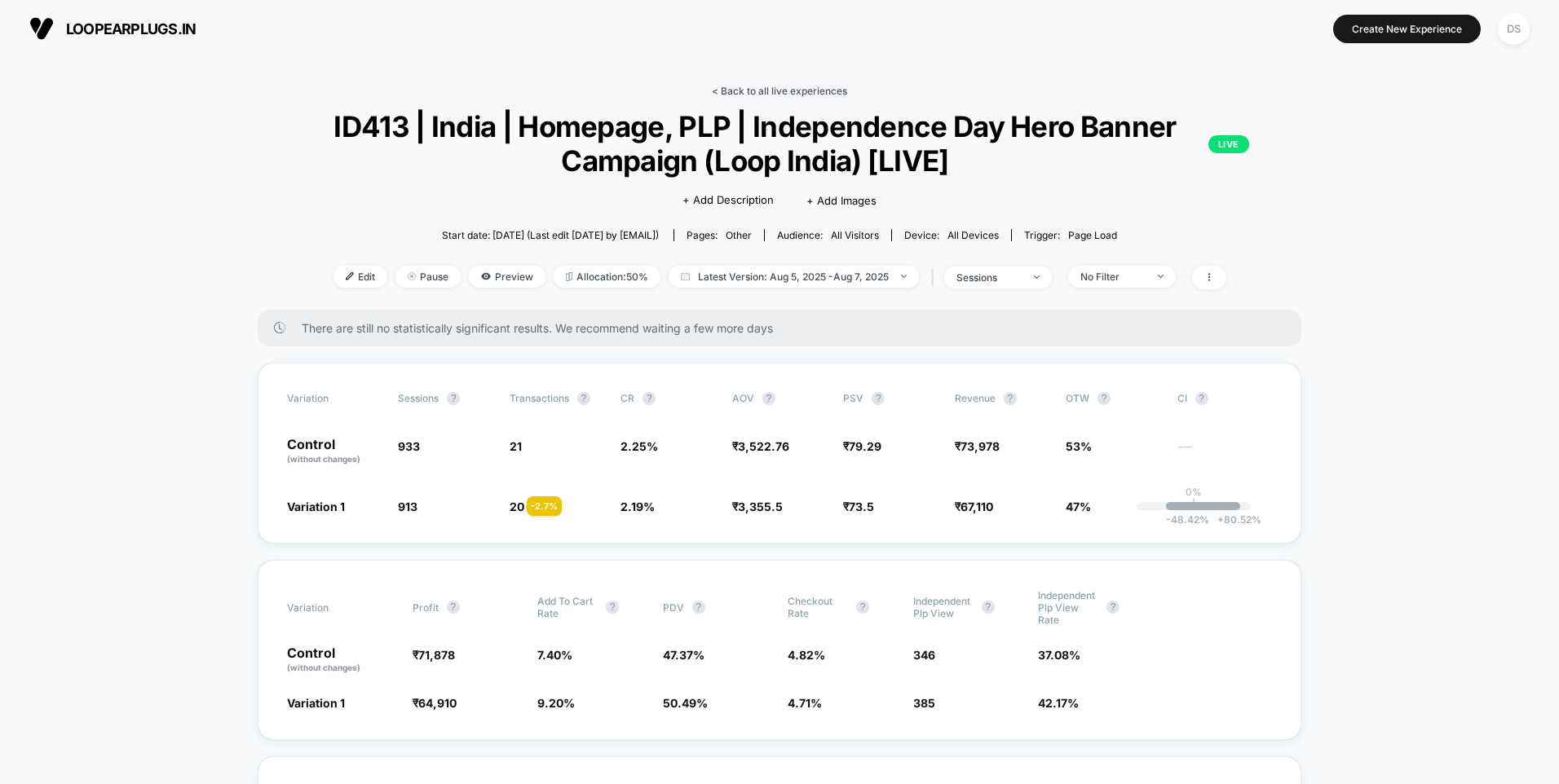 click on "< Back to all live experiences" at bounding box center [780, 90] 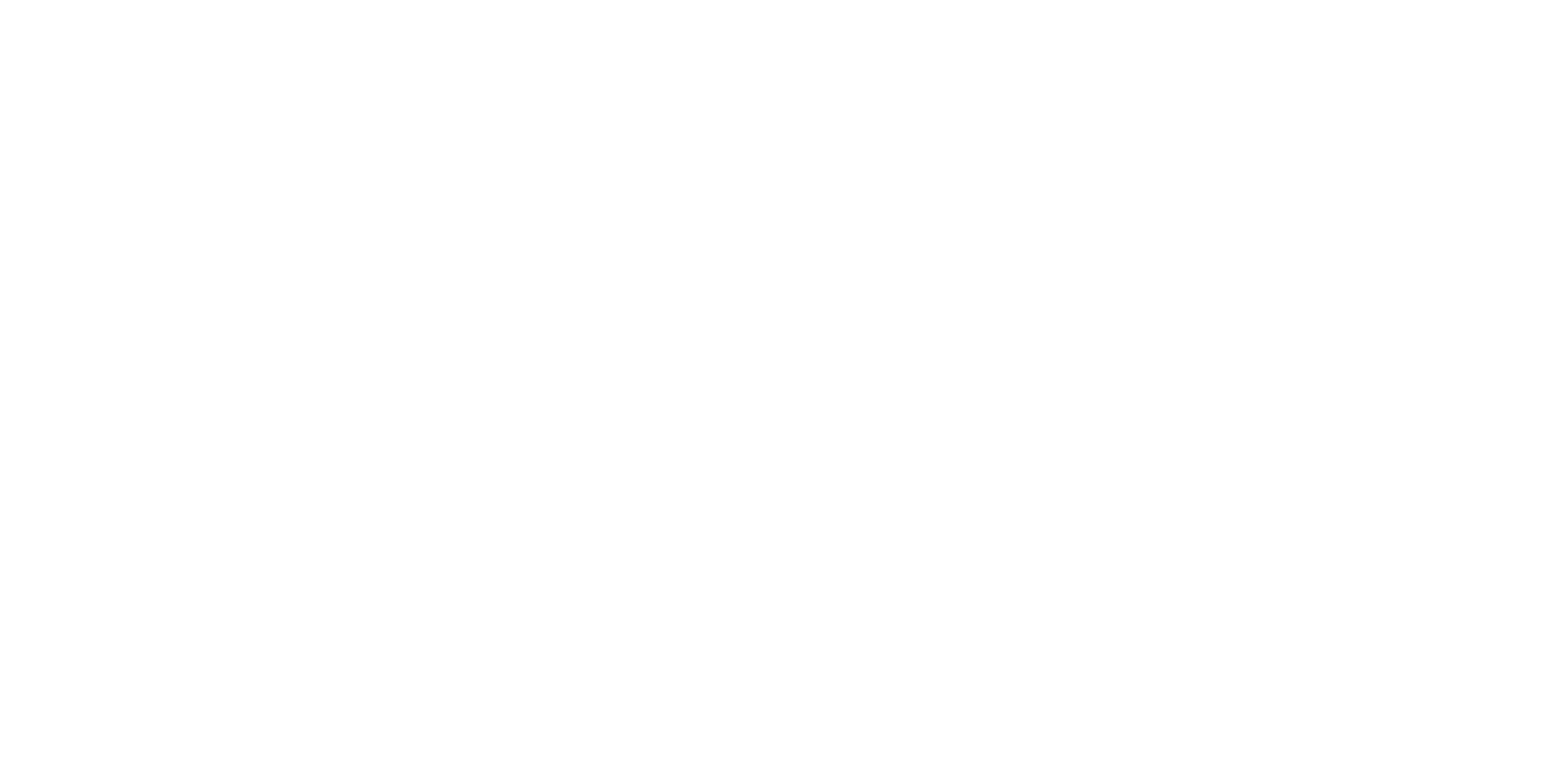 click on "Navigated to Visually.io | No-code CRO for Shopify
45" at bounding box center [780, 3] 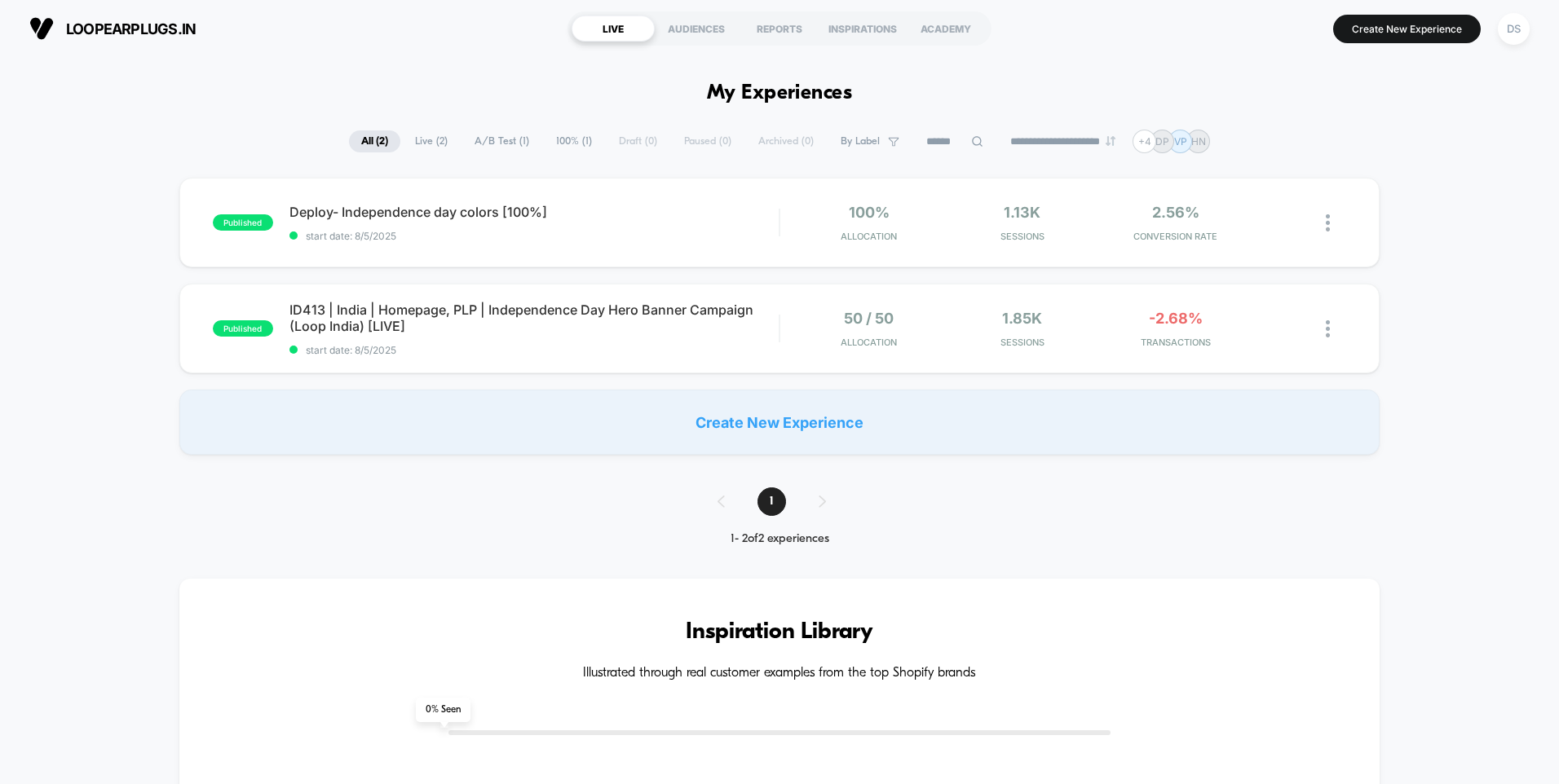 scroll, scrollTop: 0, scrollLeft: 0, axis: both 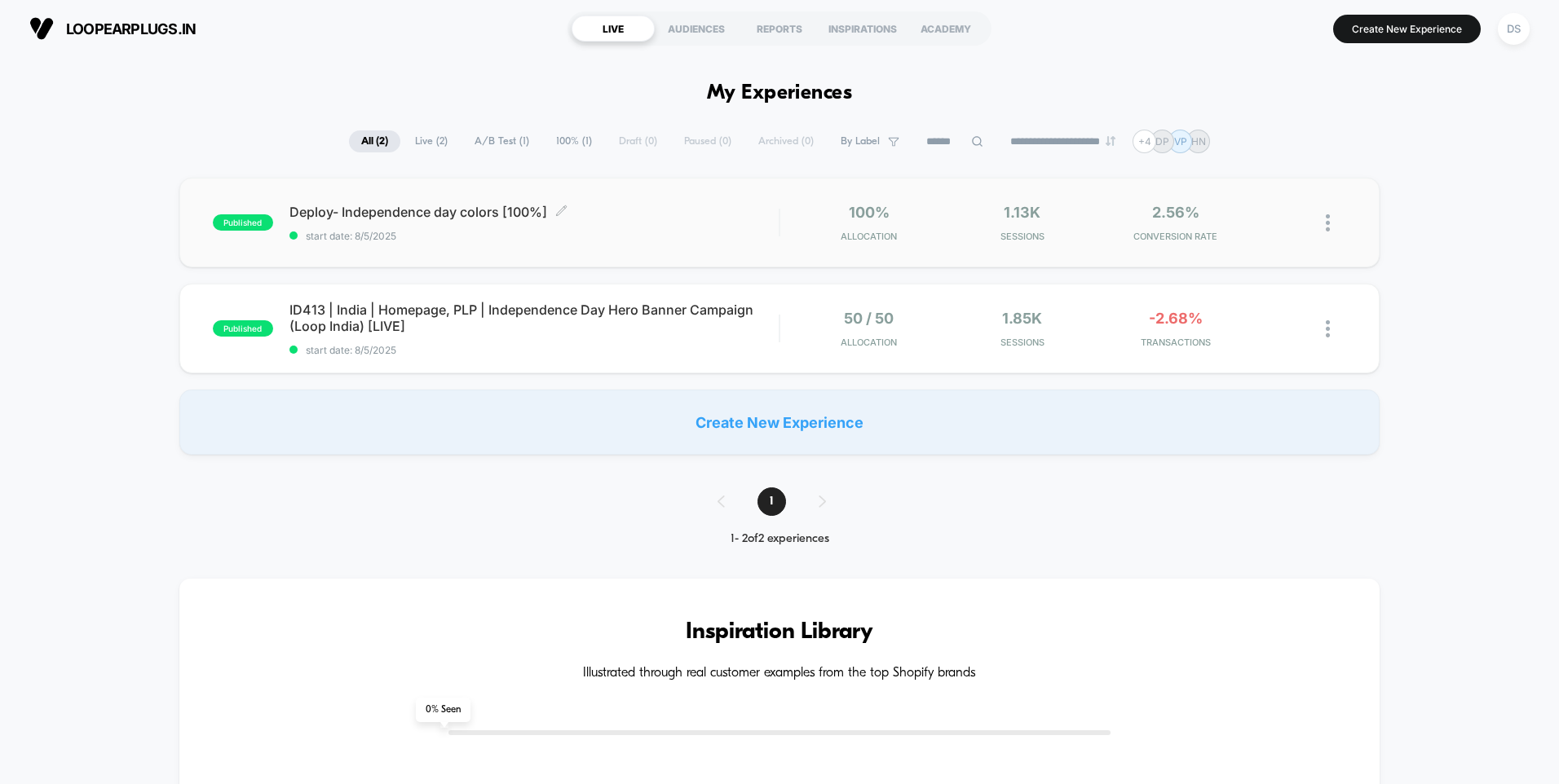 click on "Deploy- Independence day colors [100%] Click to edit experience details" at bounding box center [534, 212] 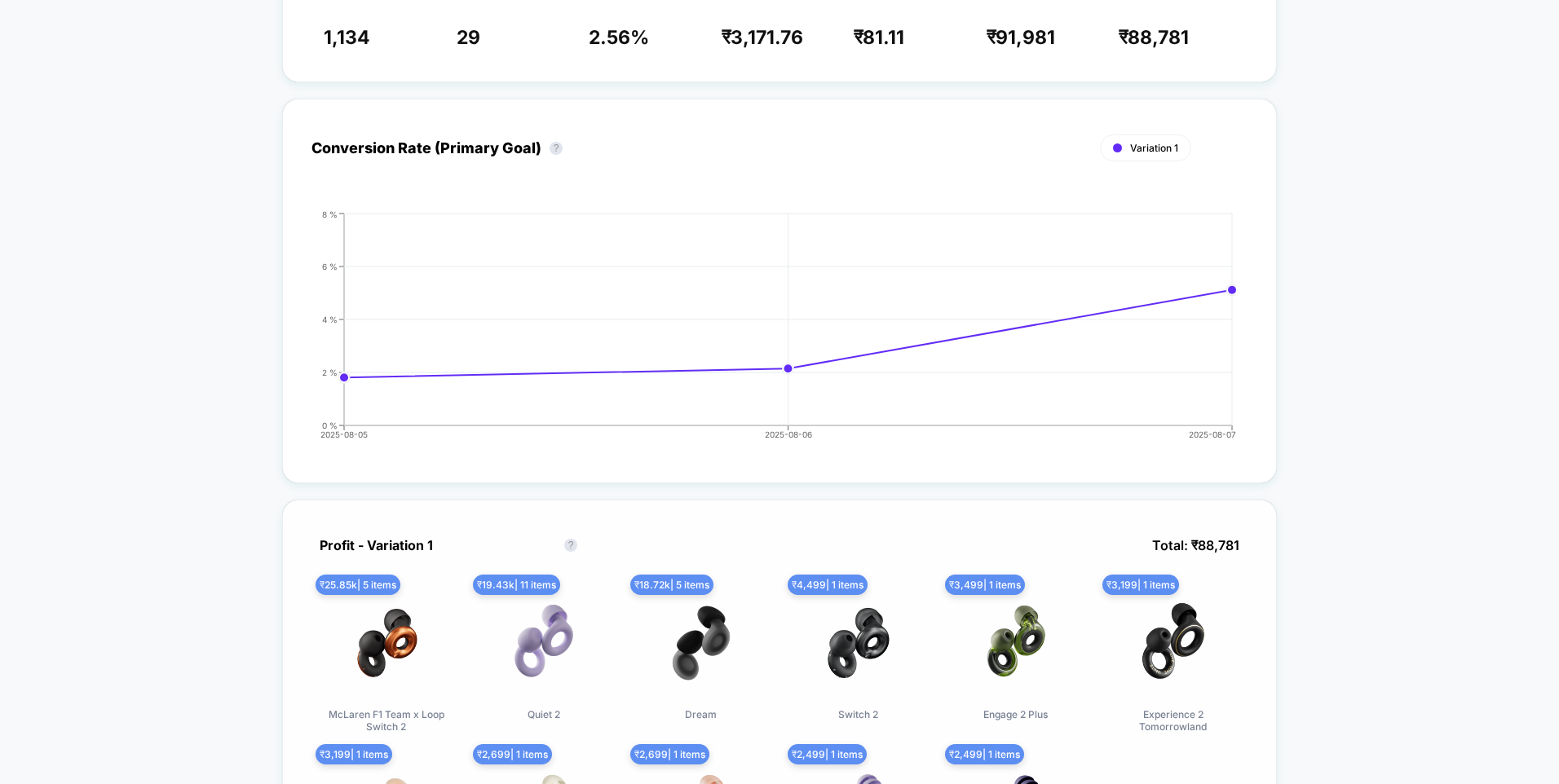 scroll, scrollTop: 0, scrollLeft: 0, axis: both 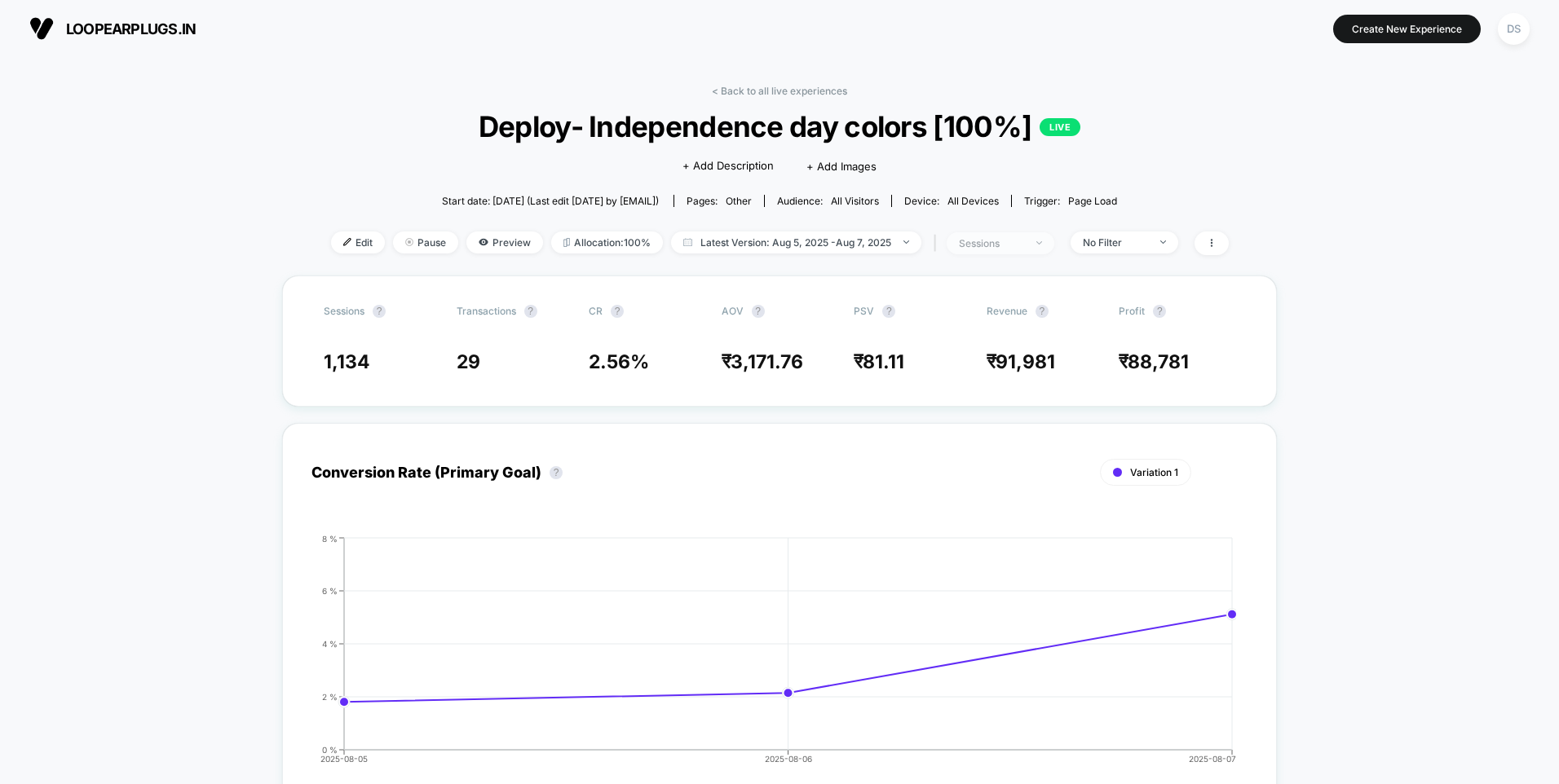 click on "sessions" at bounding box center (991, 243) 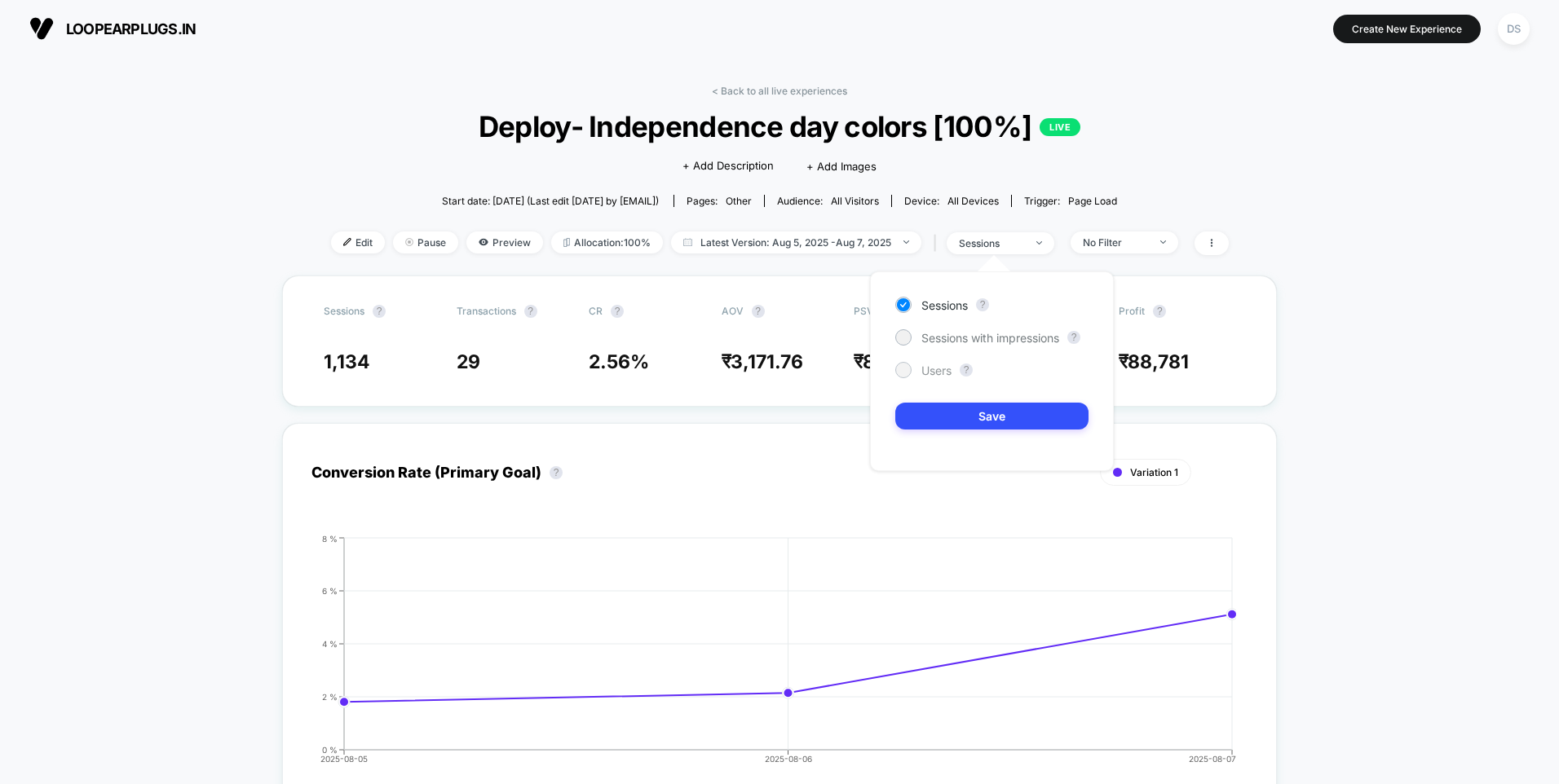 click at bounding box center [903, 369] 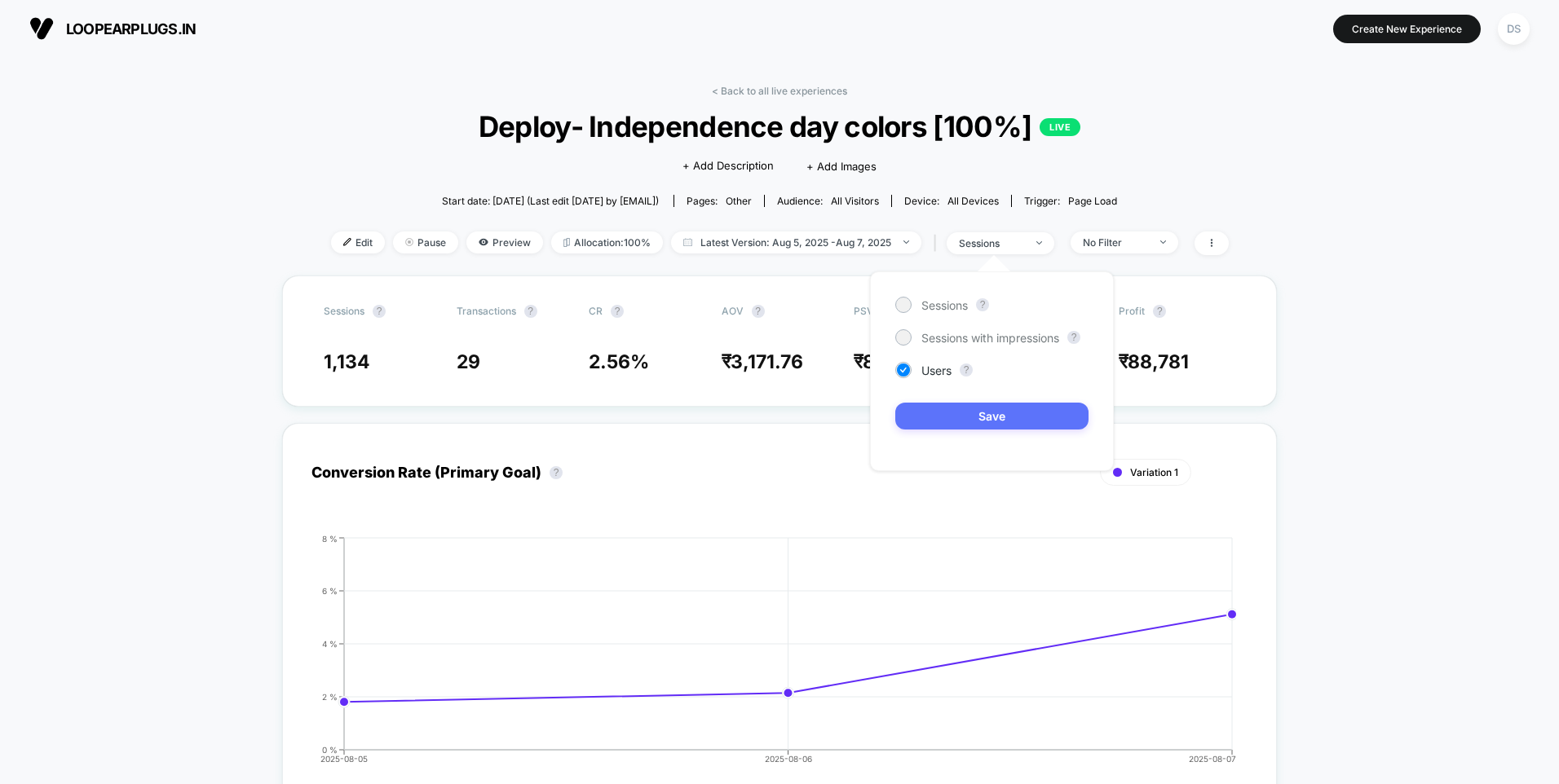 click on "Save" at bounding box center [991, 416] 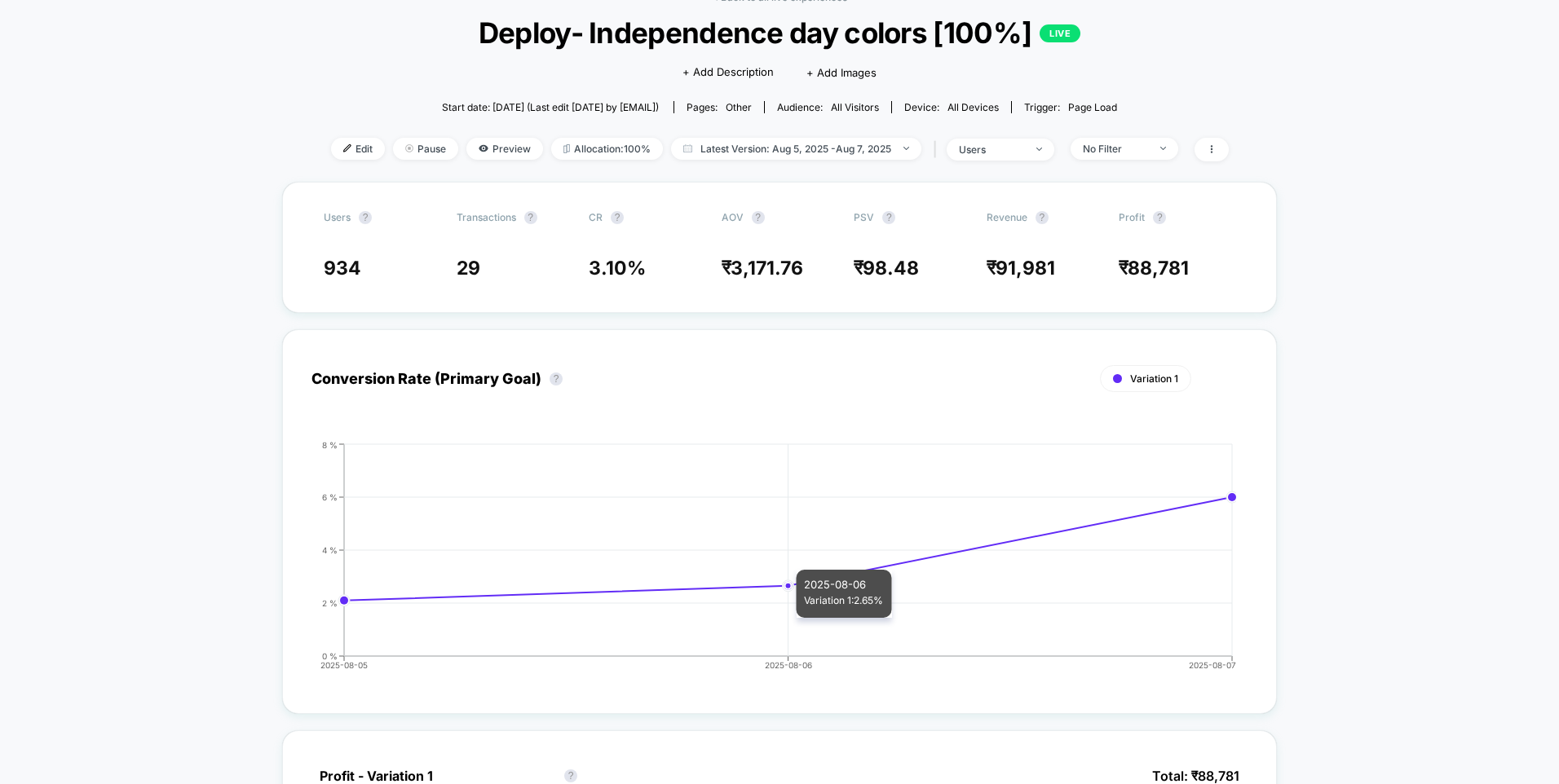 scroll, scrollTop: 81, scrollLeft: 0, axis: vertical 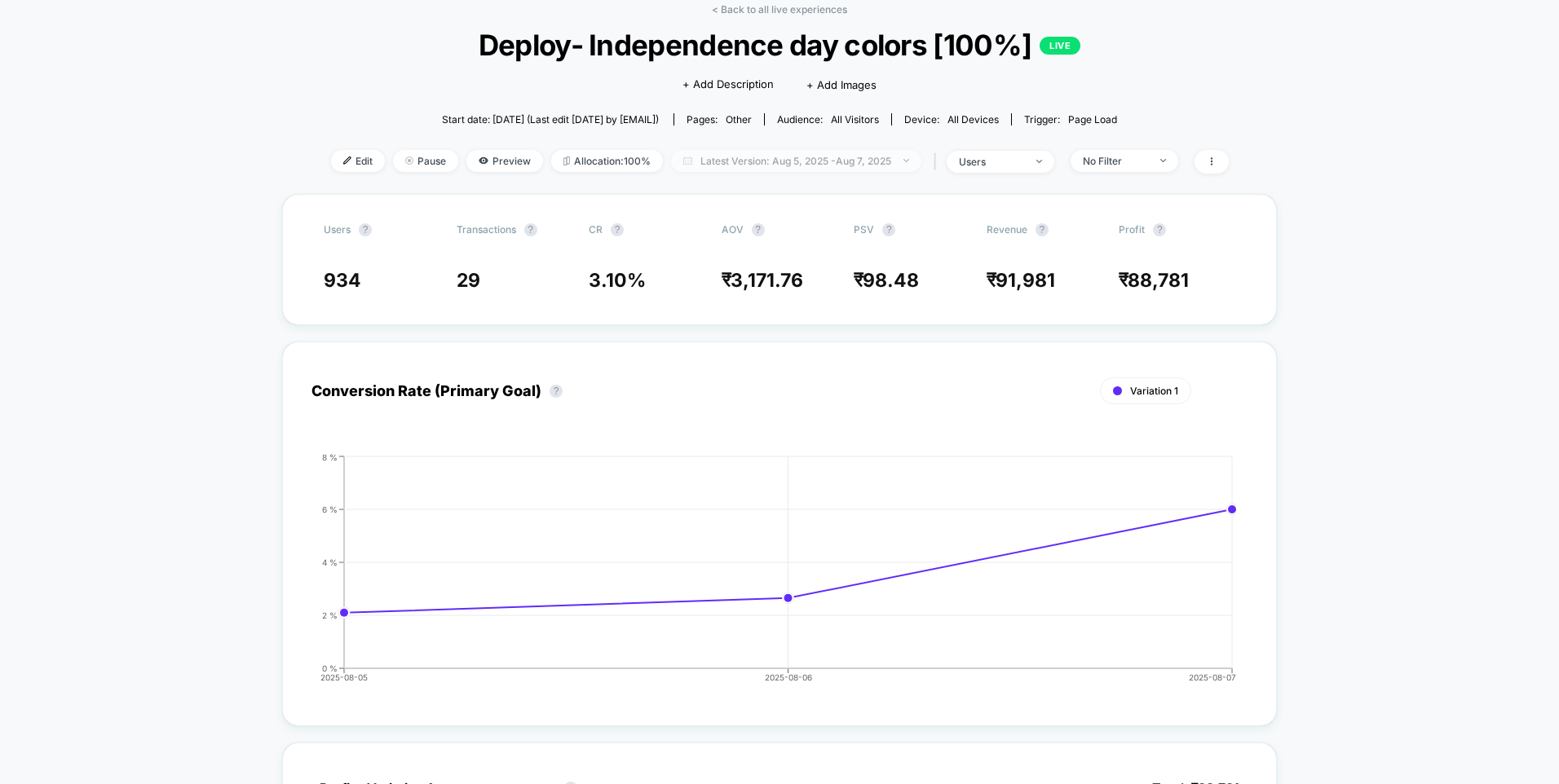 click on "Latest Version:     Aug 5, 2025    -    Aug 7, 2025" at bounding box center (796, 161) 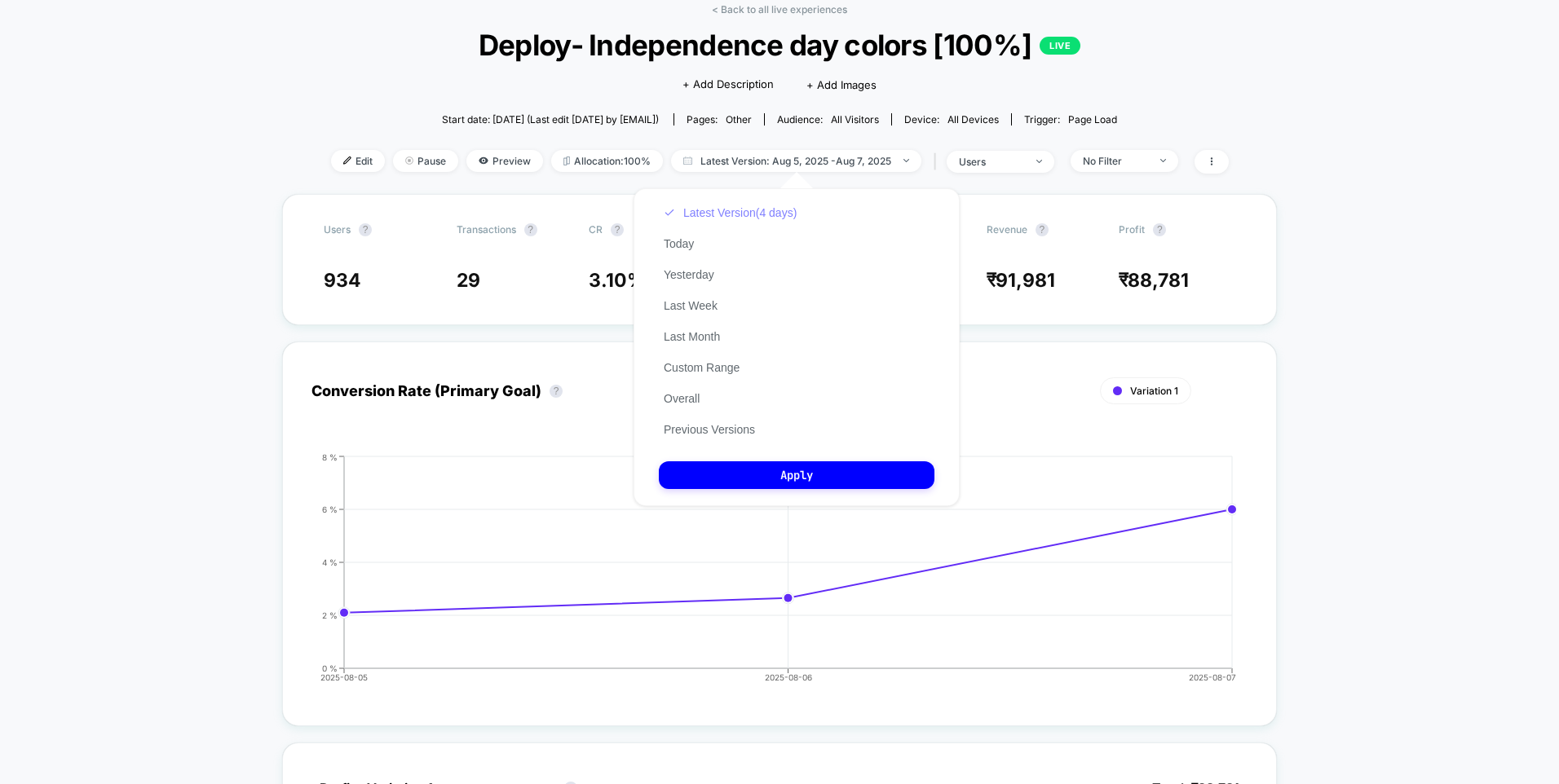 click on "Latest Version  (4 days)" at bounding box center [730, 213] 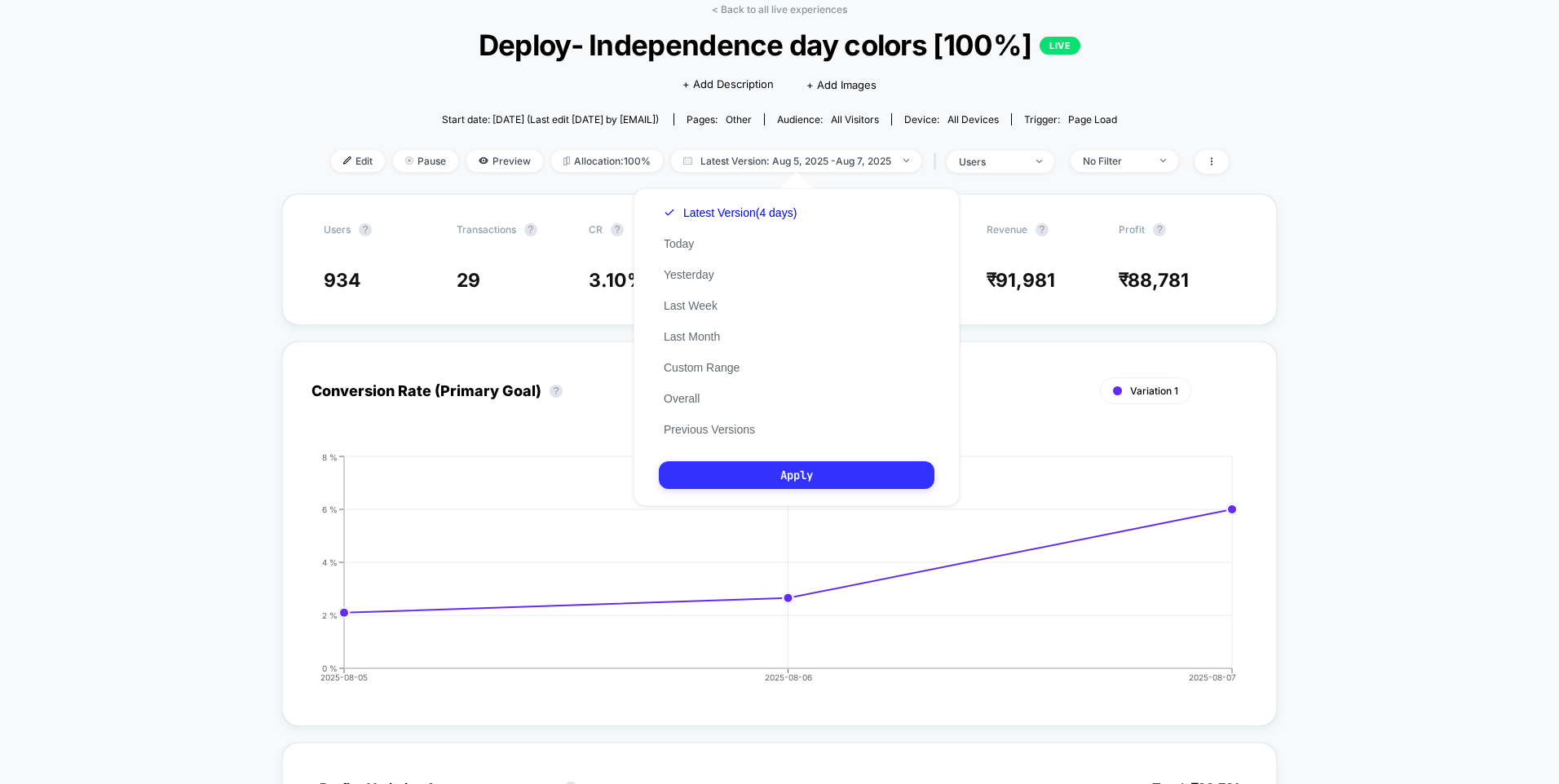 click on "Apply" at bounding box center (797, 475) 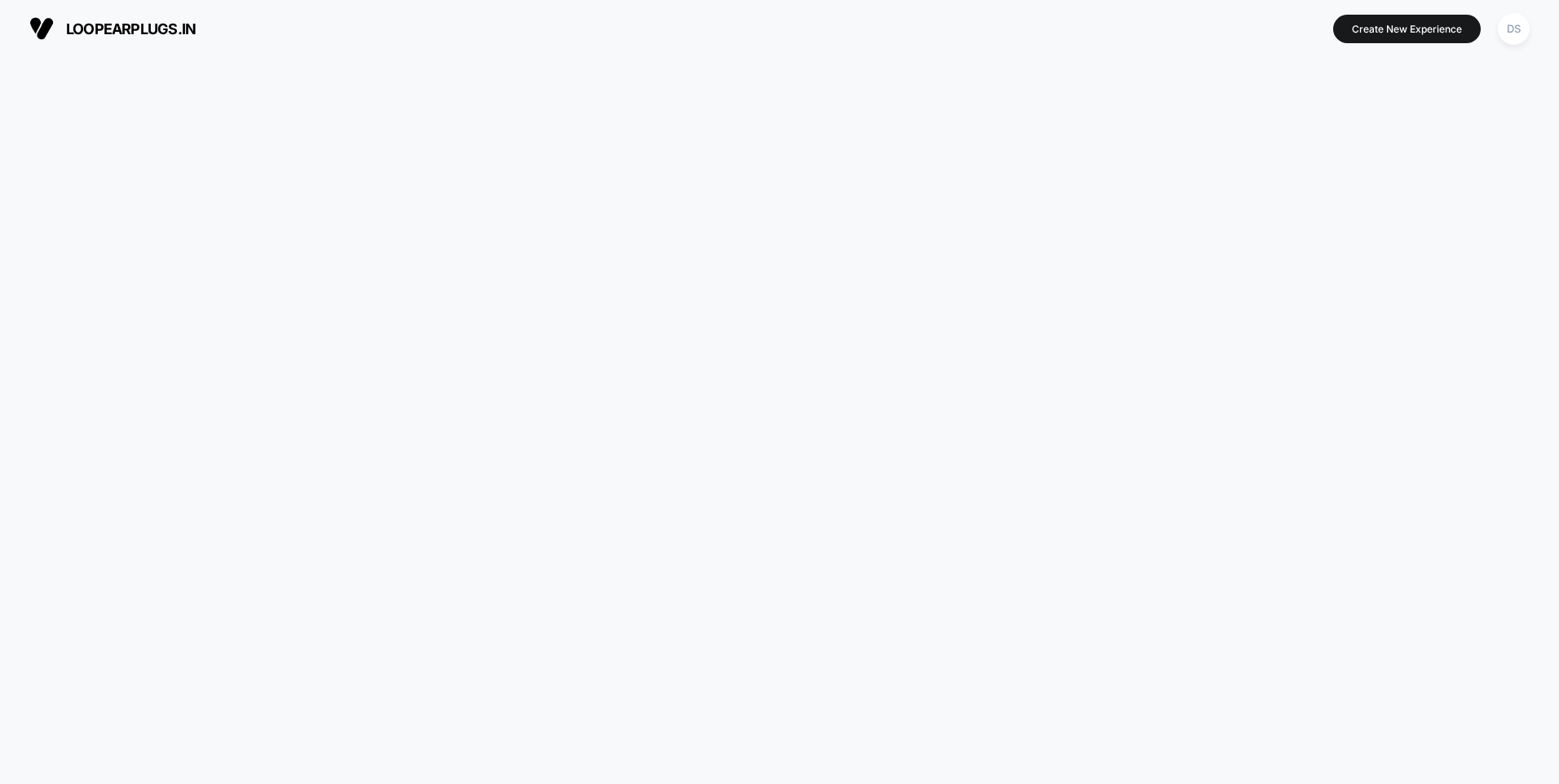scroll, scrollTop: 0, scrollLeft: 0, axis: both 